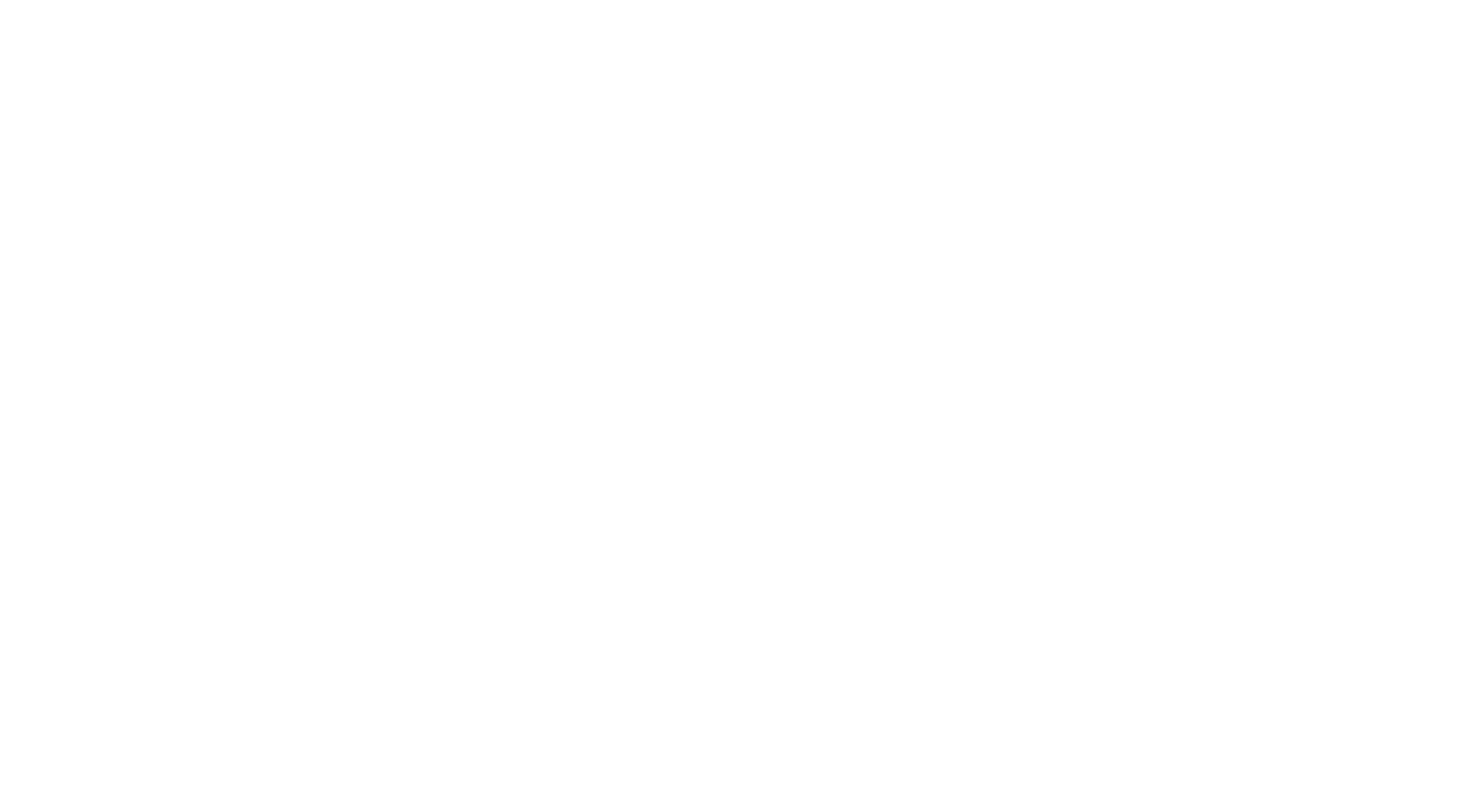 scroll, scrollTop: 0, scrollLeft: 0, axis: both 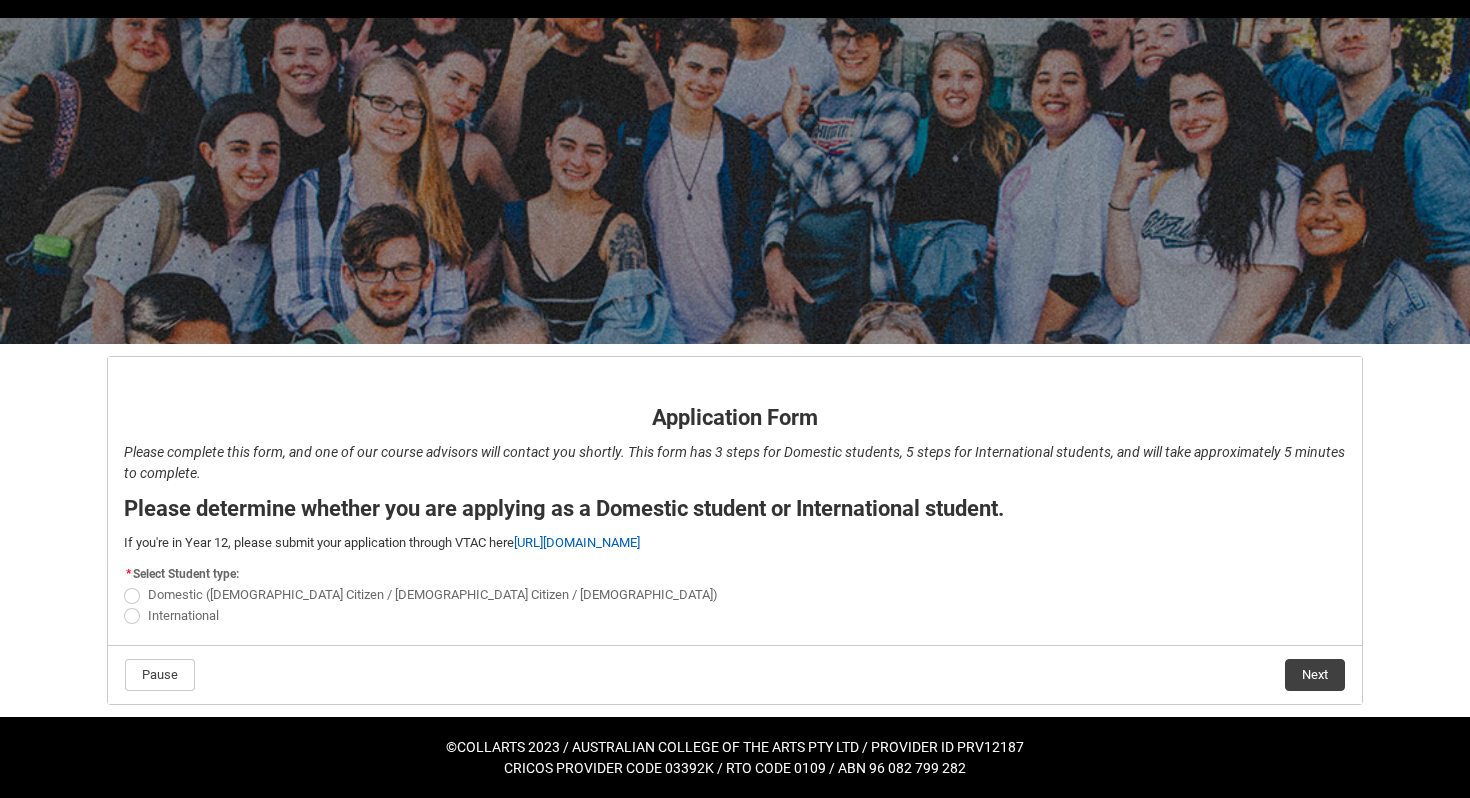 click at bounding box center (132, 596) 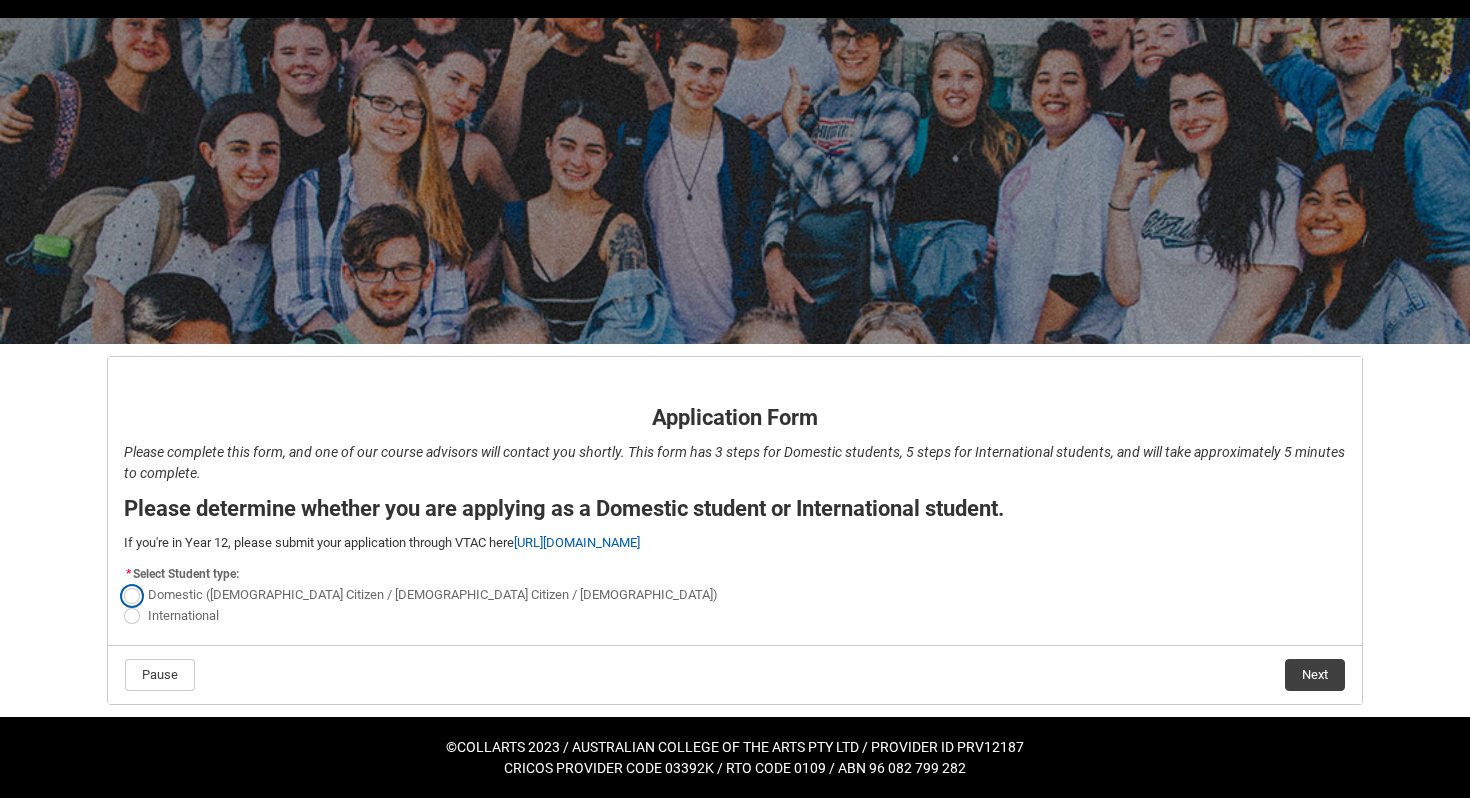 click on "Domestic ([DEMOGRAPHIC_DATA] Citizen / [DEMOGRAPHIC_DATA] Citizen / [DEMOGRAPHIC_DATA])" at bounding box center (123, 584) 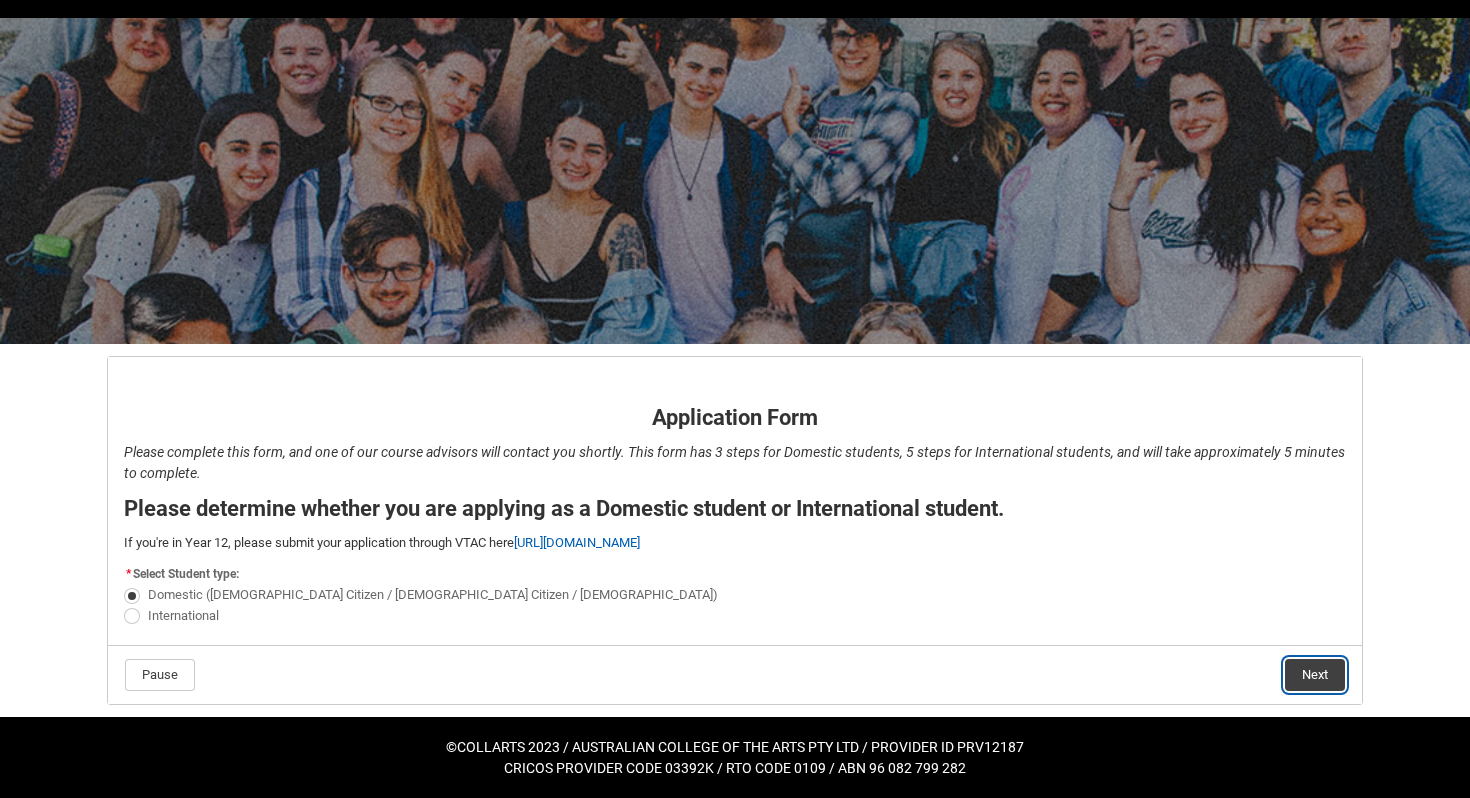 click on "Next" 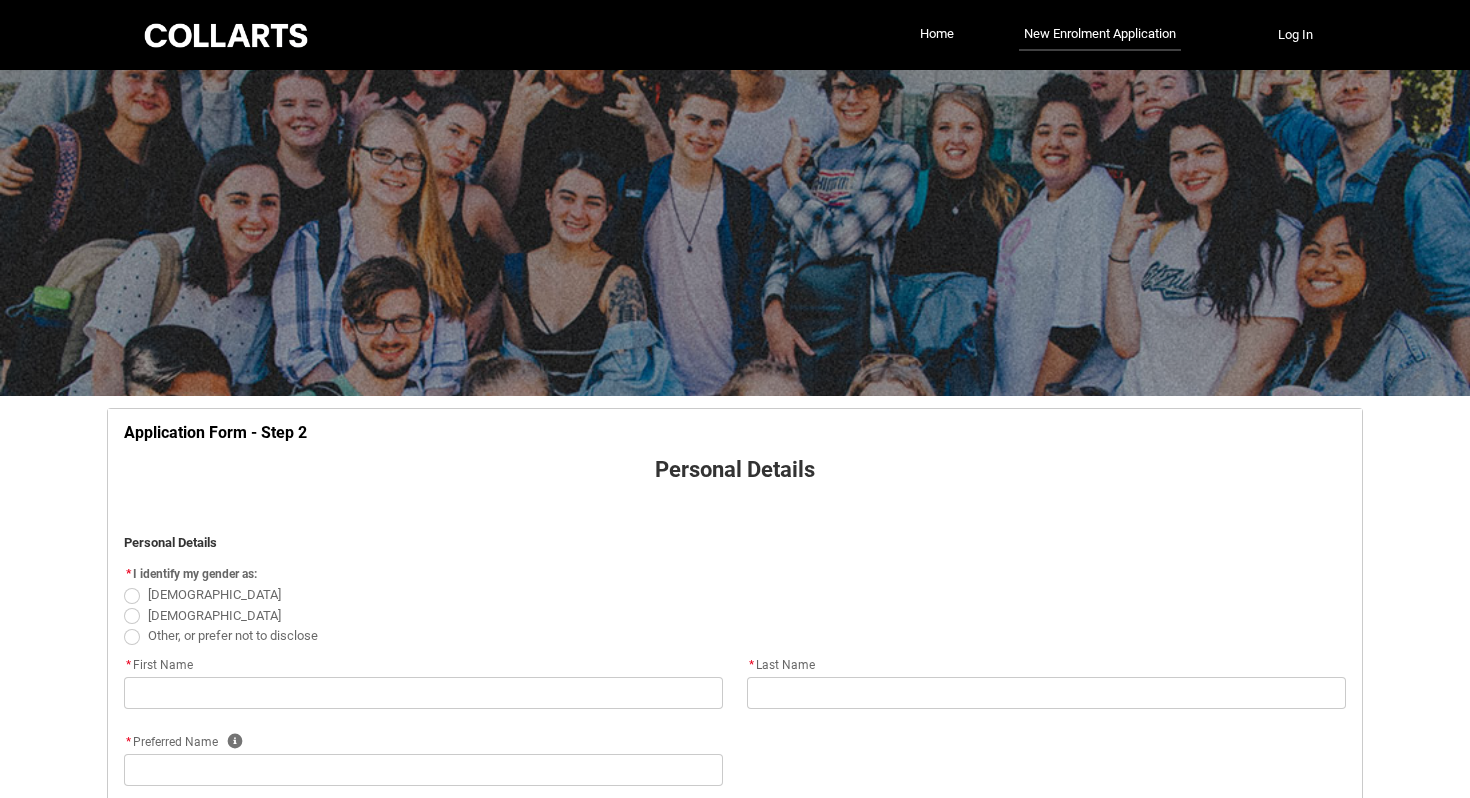 scroll, scrollTop: 209, scrollLeft: 0, axis: vertical 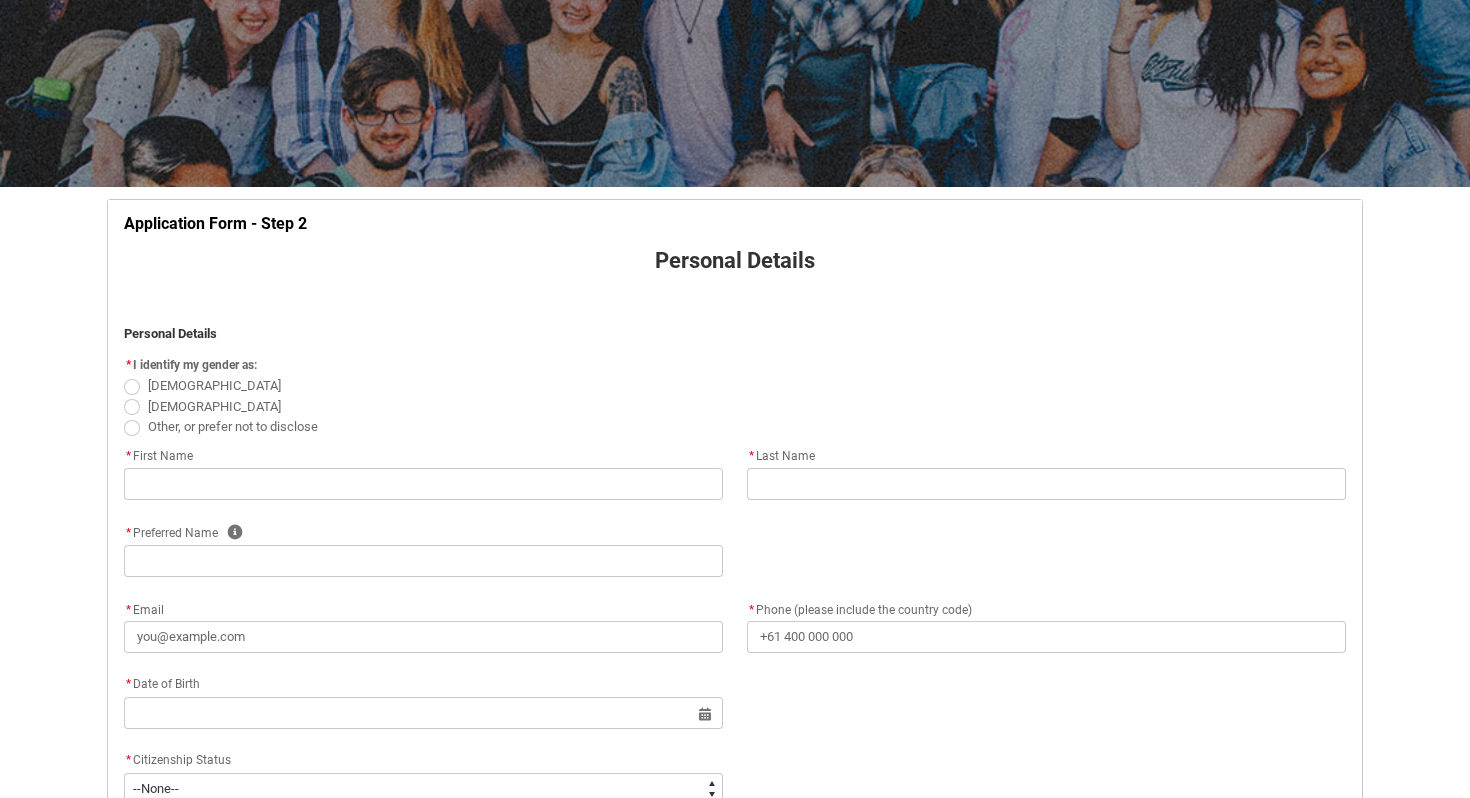 click at bounding box center (132, 387) 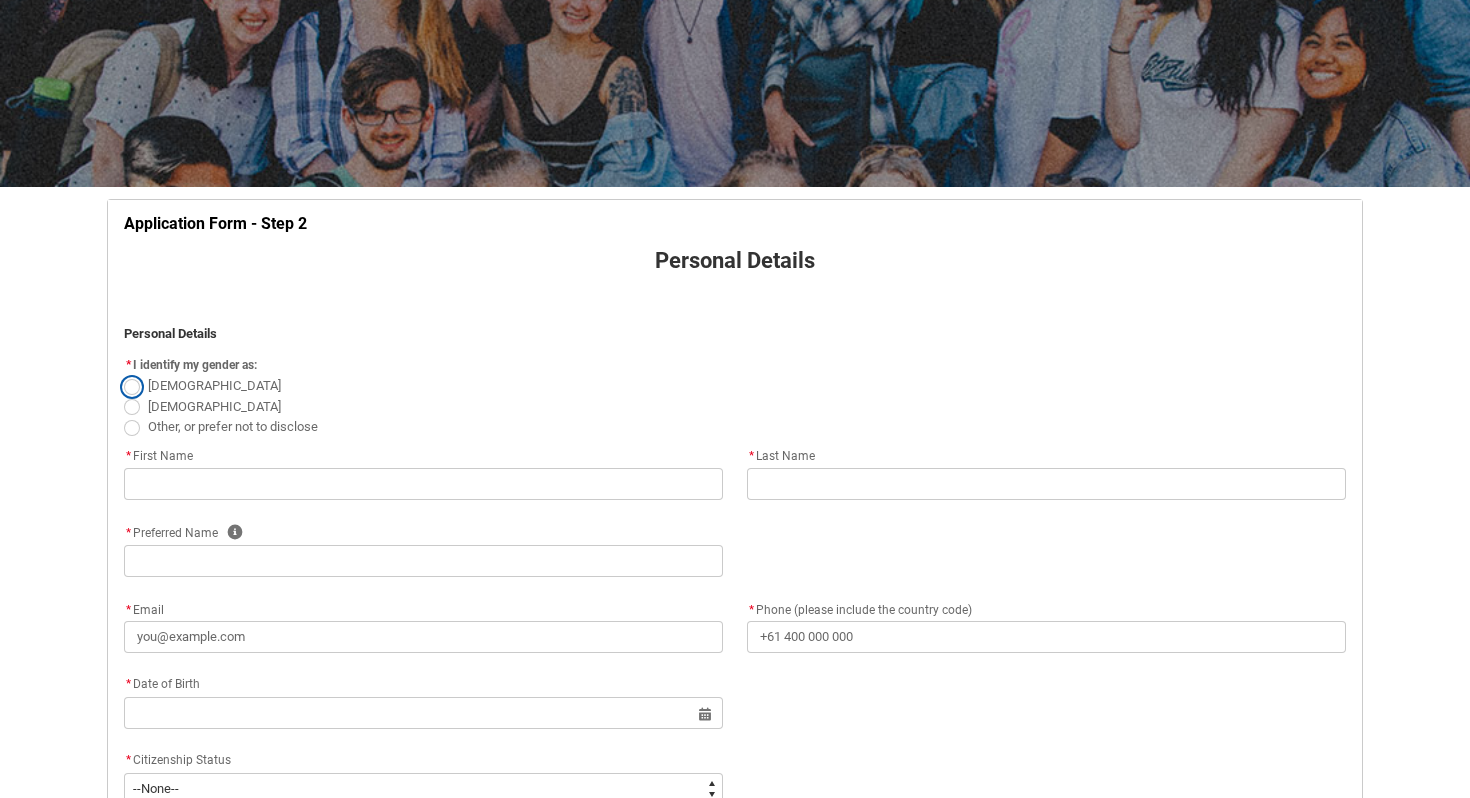 click on "[DEMOGRAPHIC_DATA]" at bounding box center [123, 375] 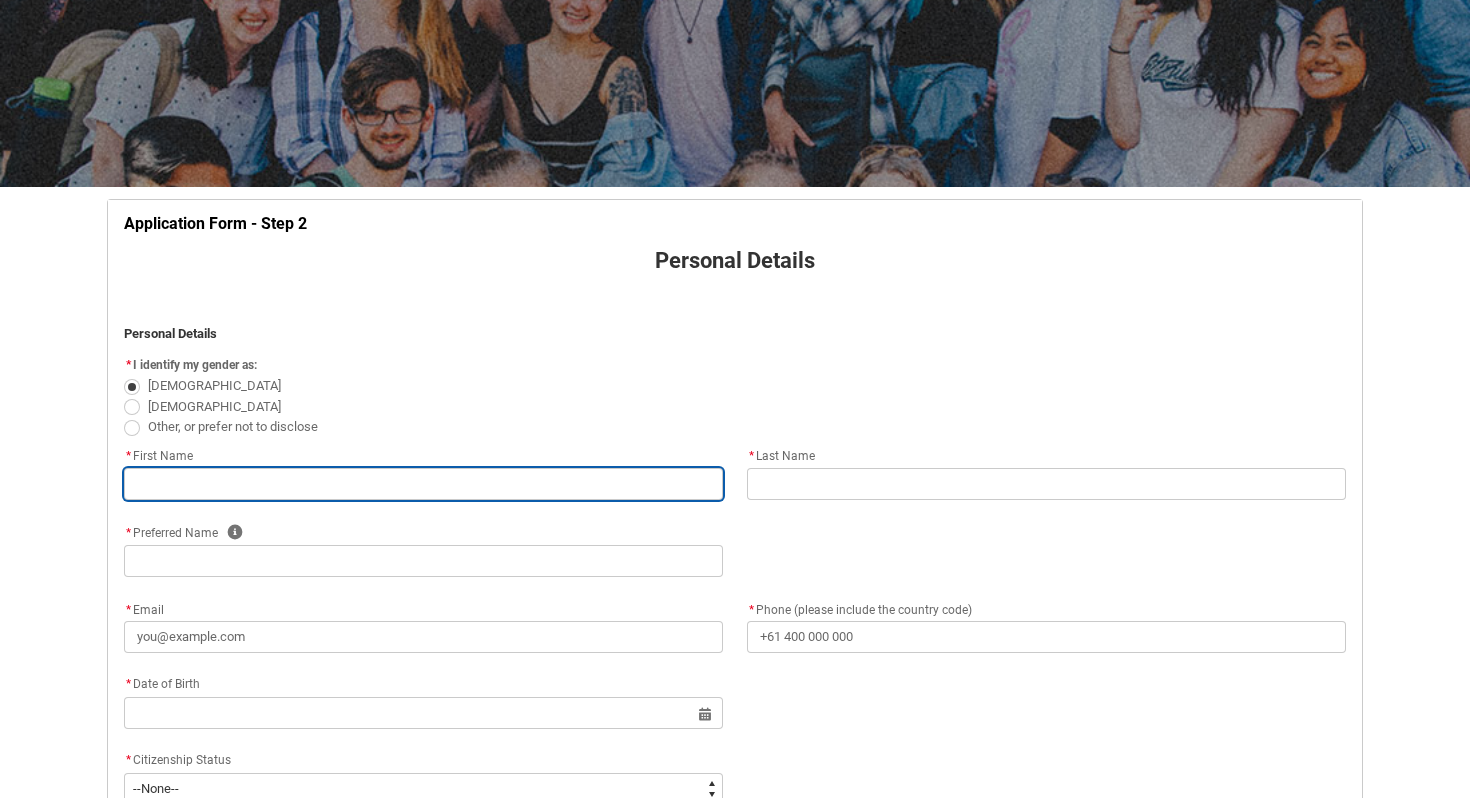 click at bounding box center (423, 484) 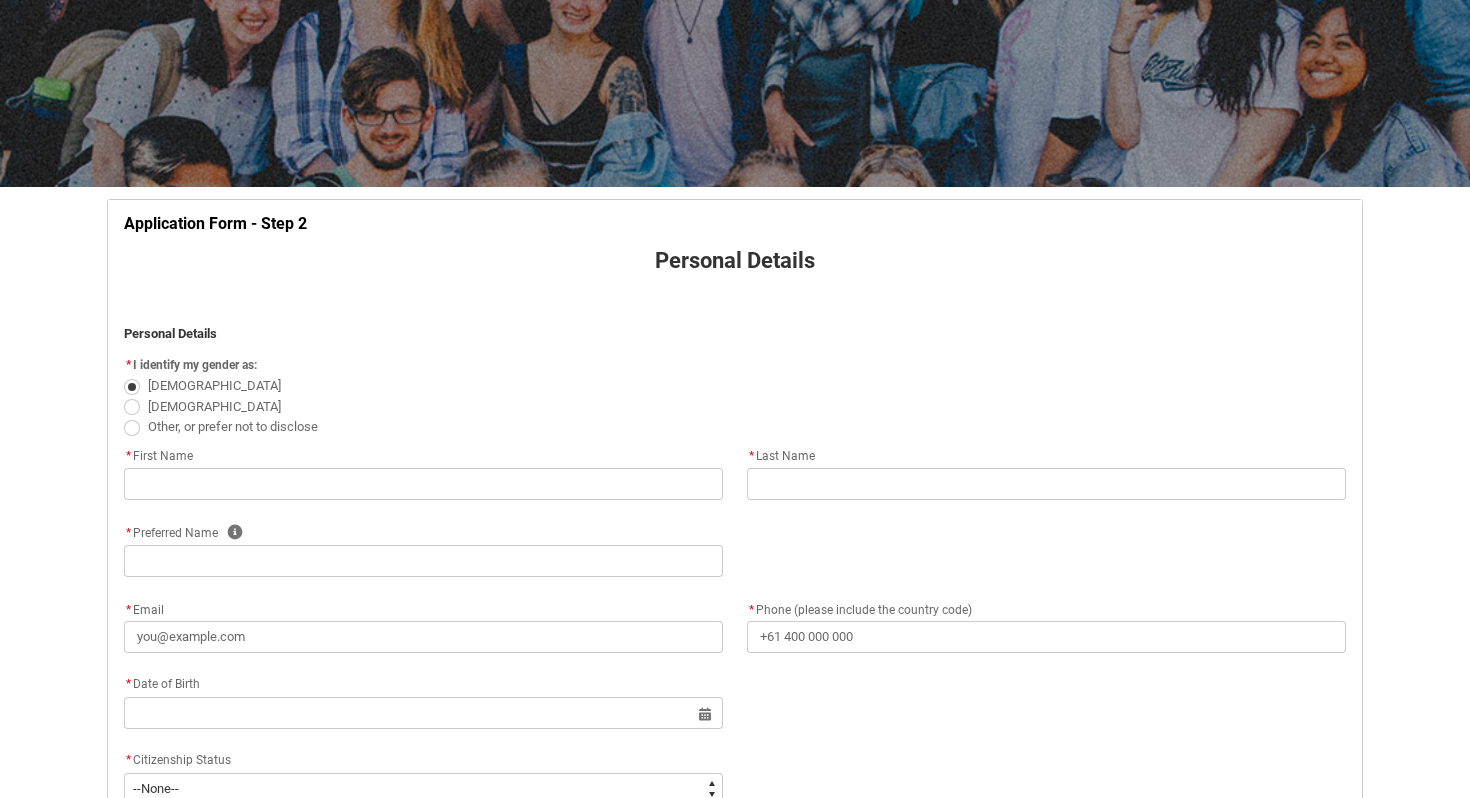 type on "bowly" 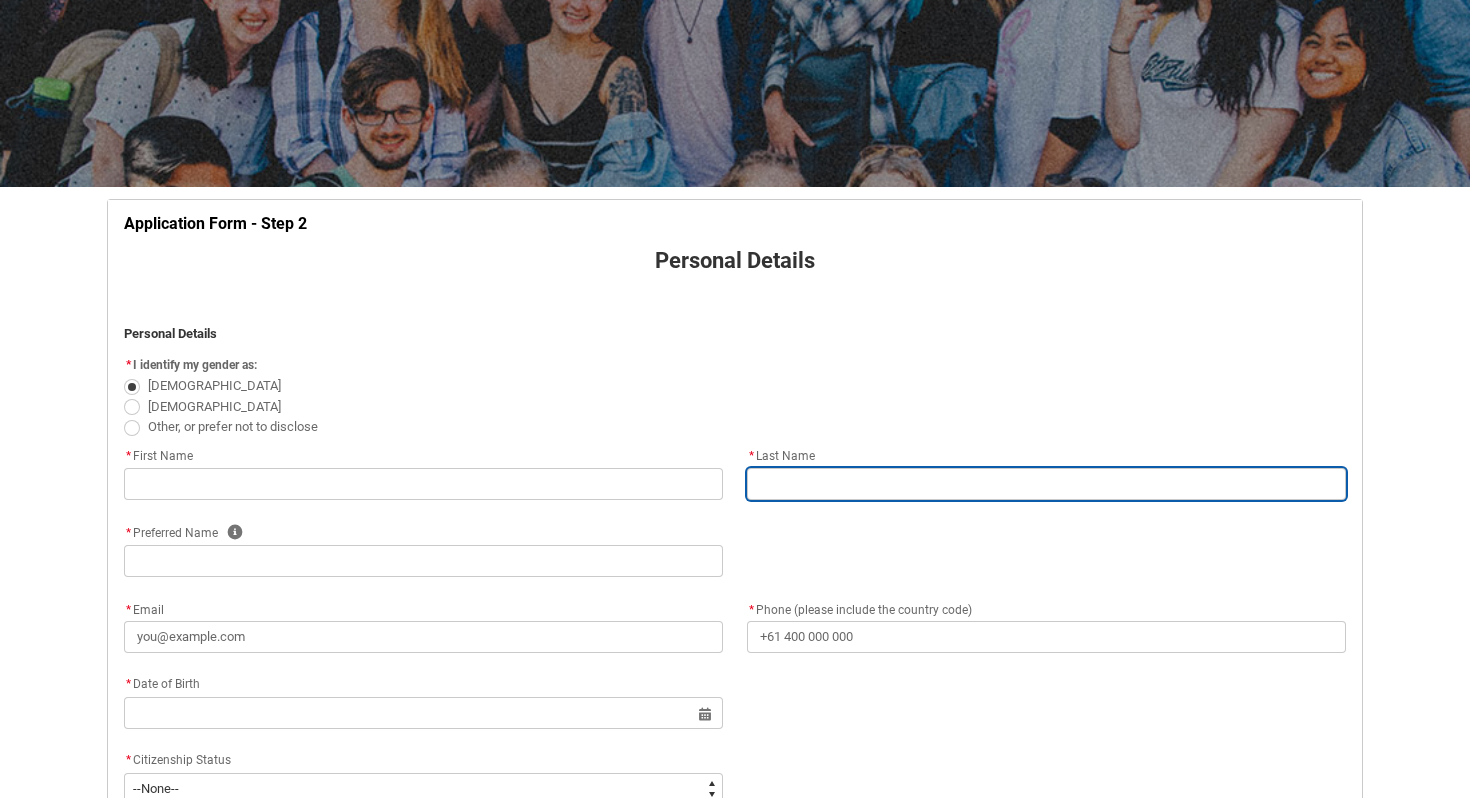 type on "[PERSON_NAME]" 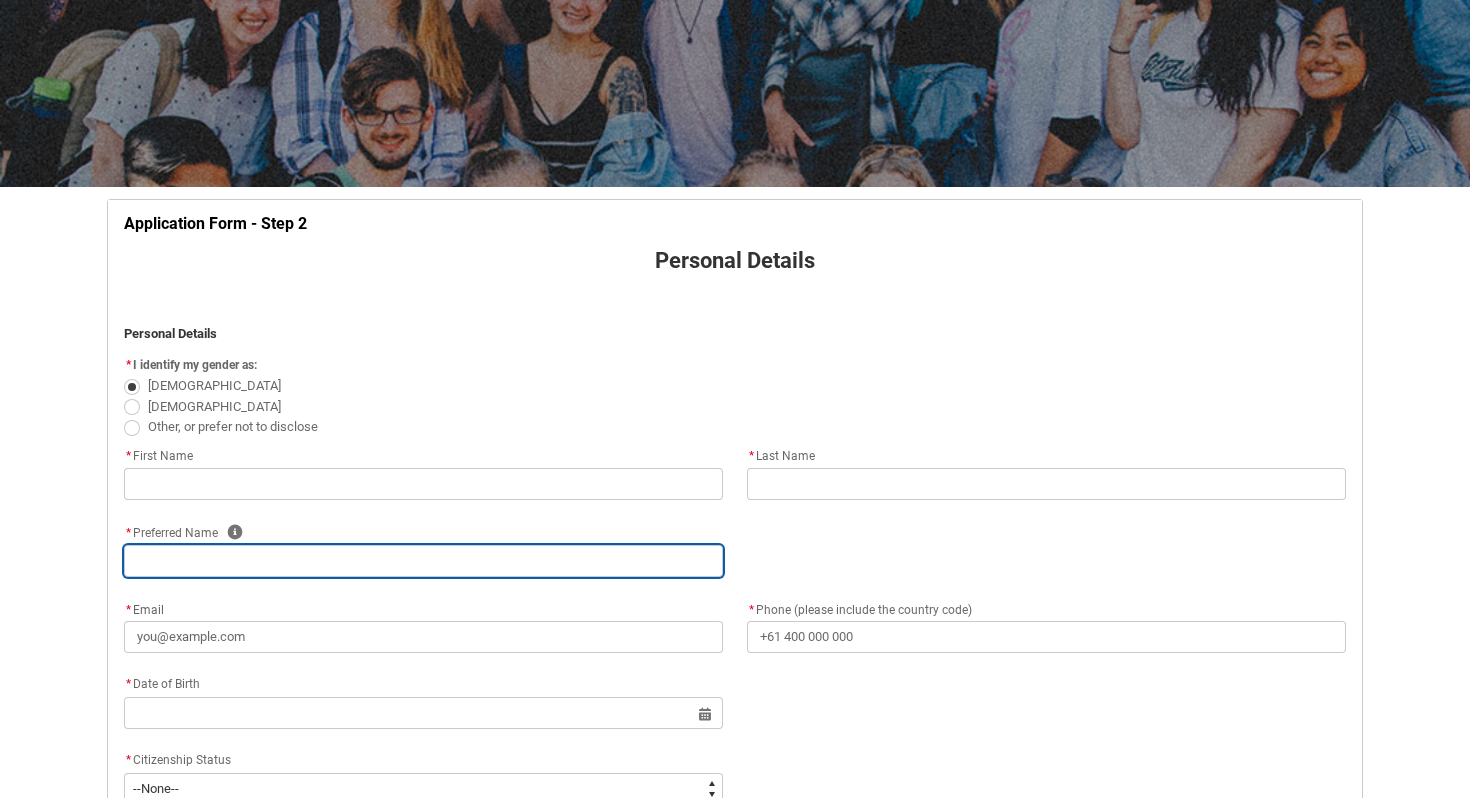 type on "[PHONE_NUMBER]" 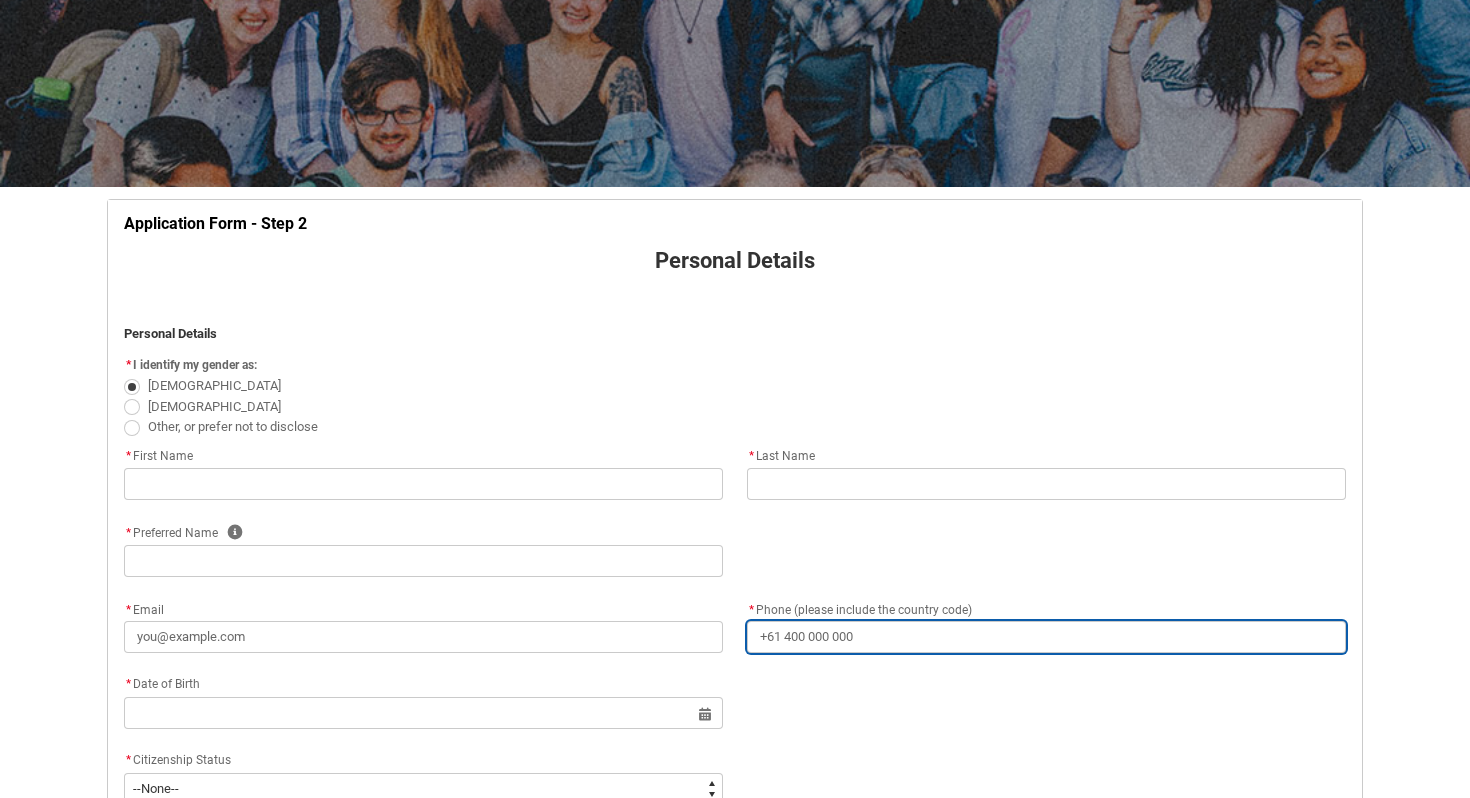 type on "[STREET_ADDRESS]" 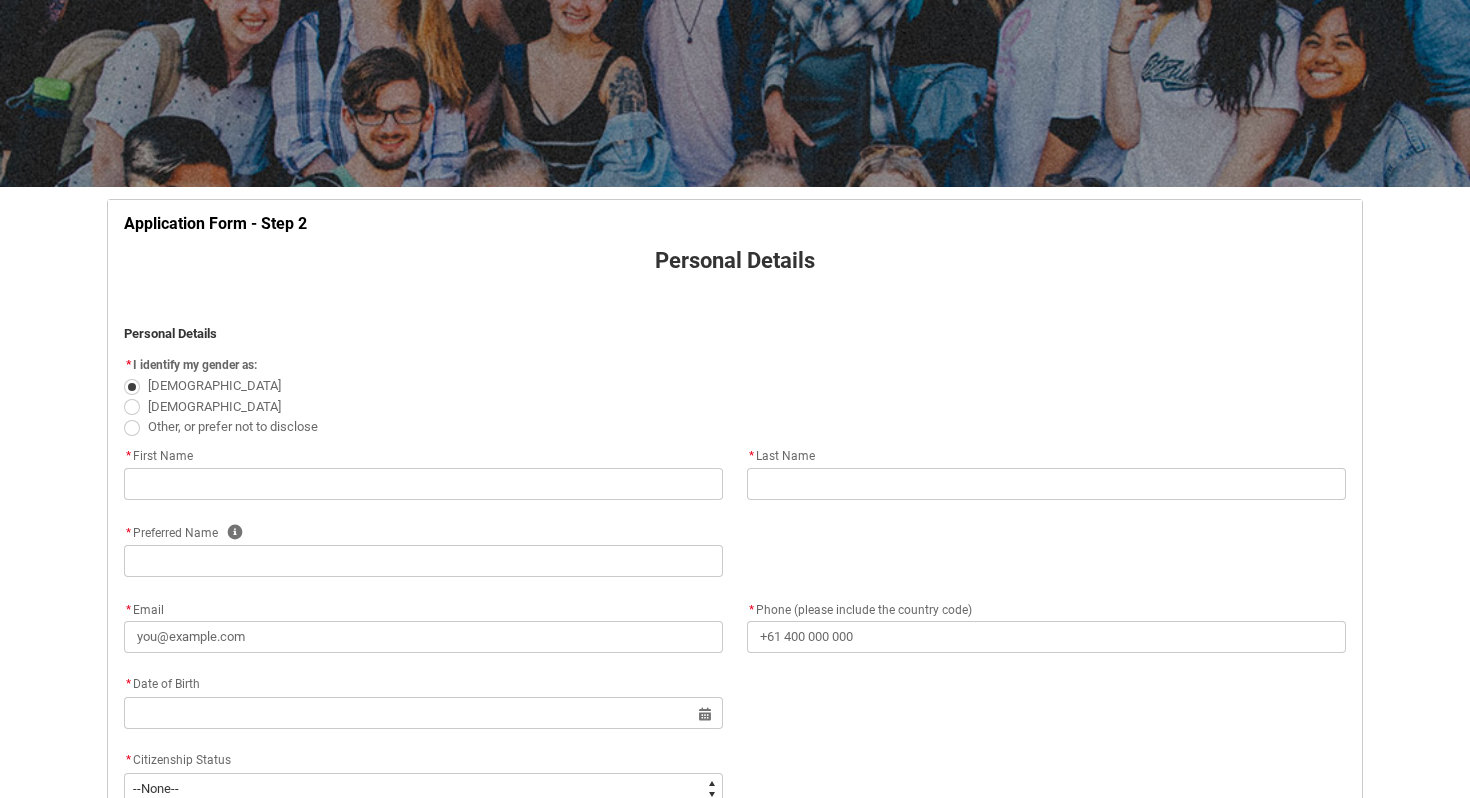 type on "[GEOGRAPHIC_DATA]" 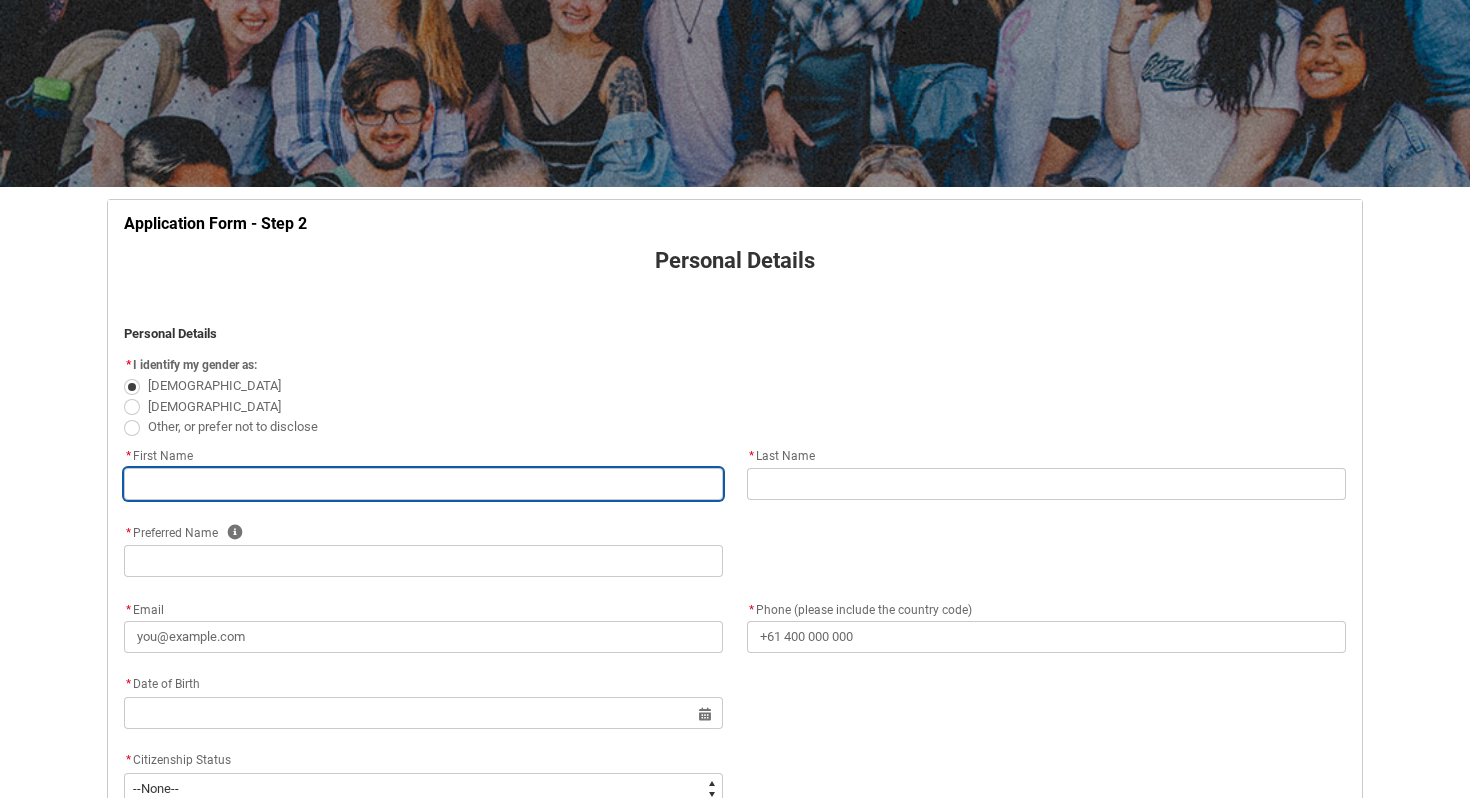 type on "[PERSON_NAME]" 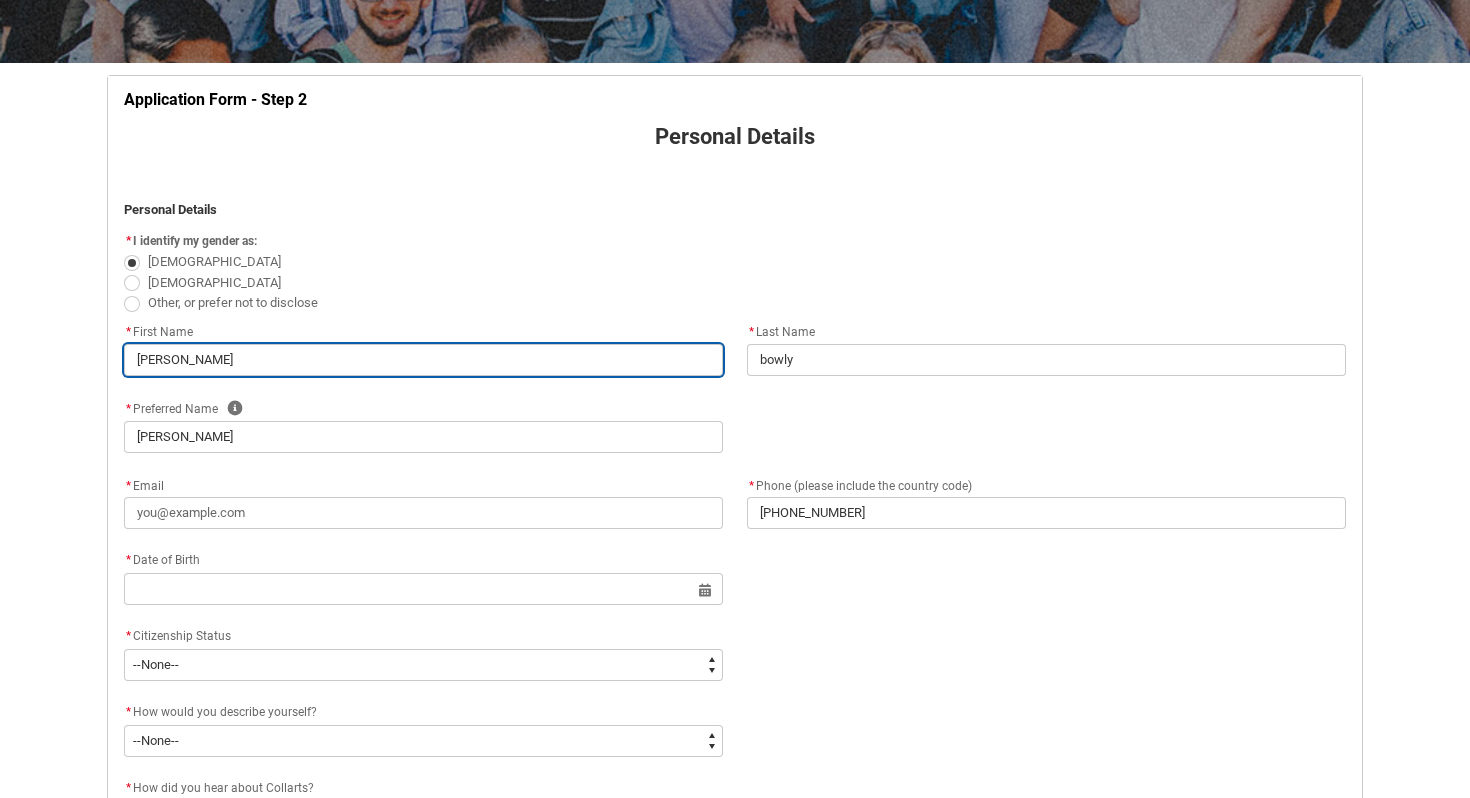 scroll, scrollTop: 343, scrollLeft: 0, axis: vertical 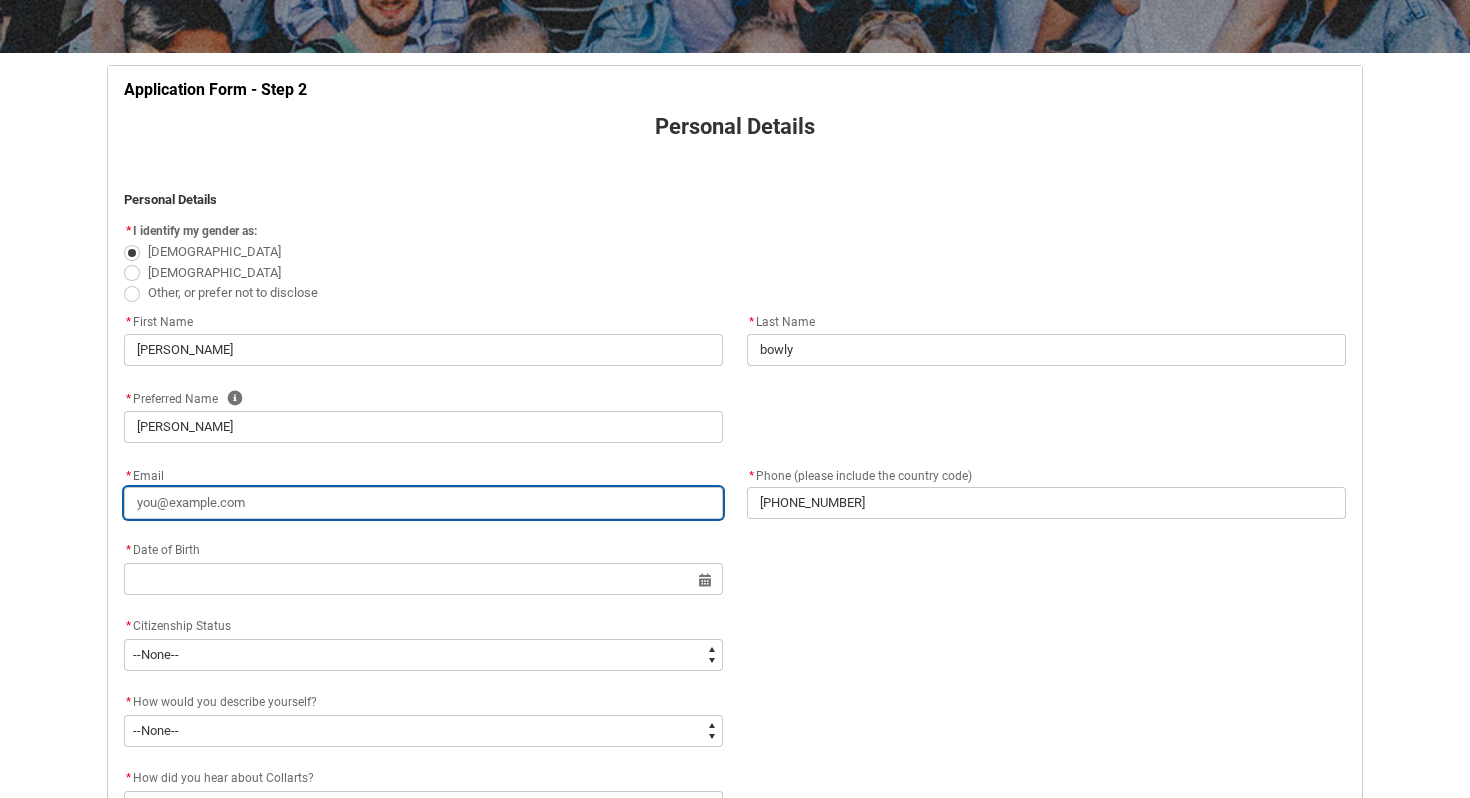 click on "* Email" at bounding box center [423, 503] 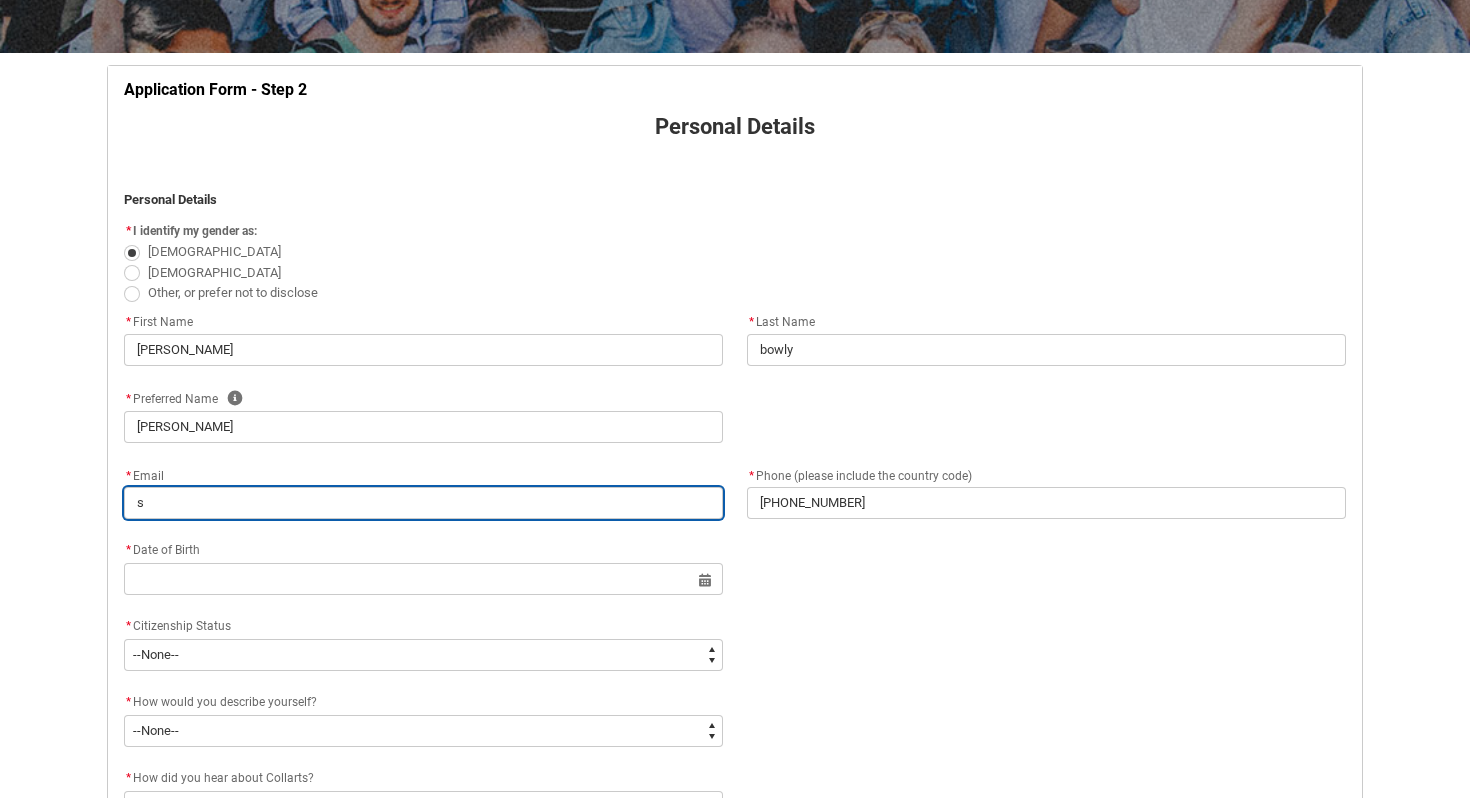 type on "sa" 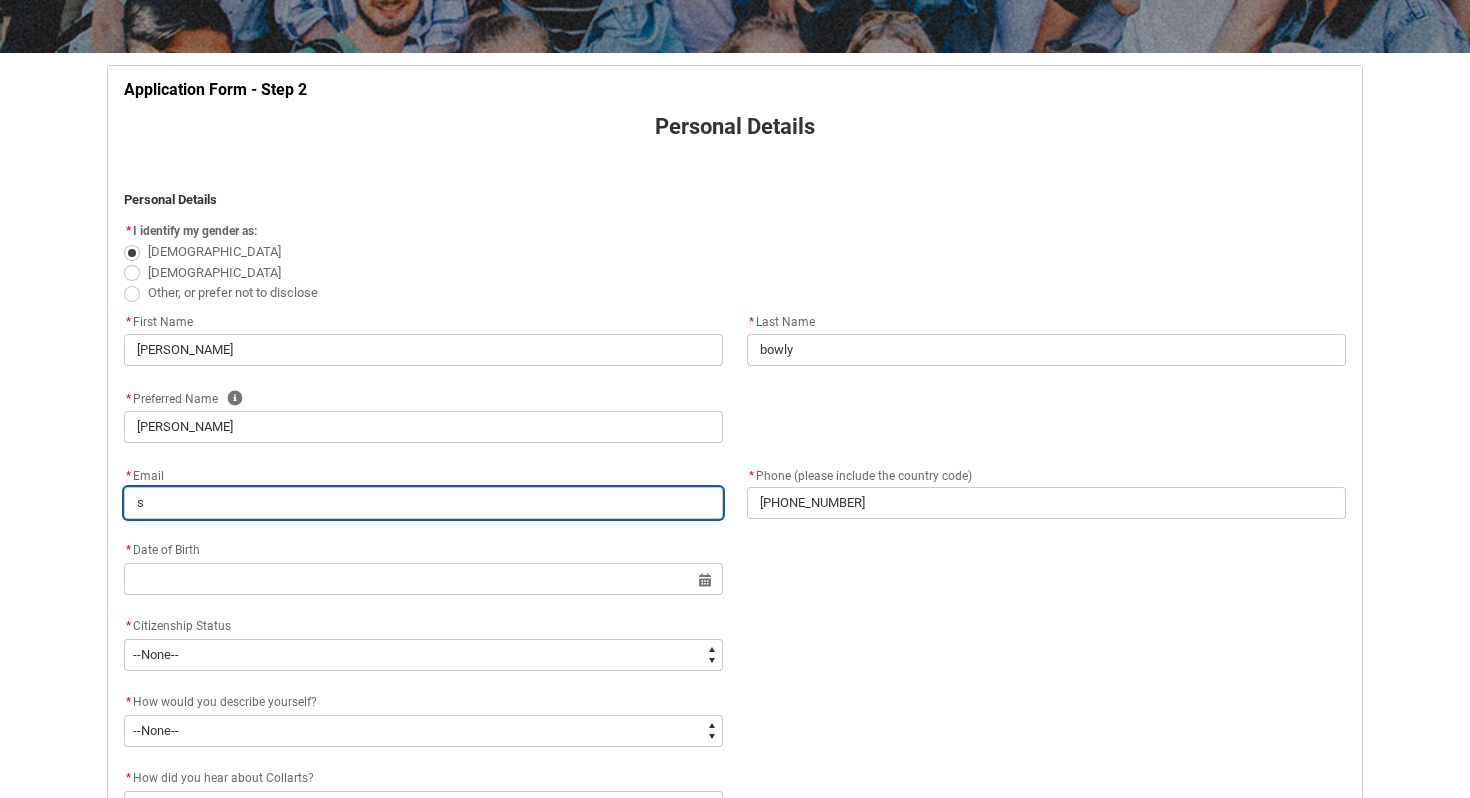 type on "sa" 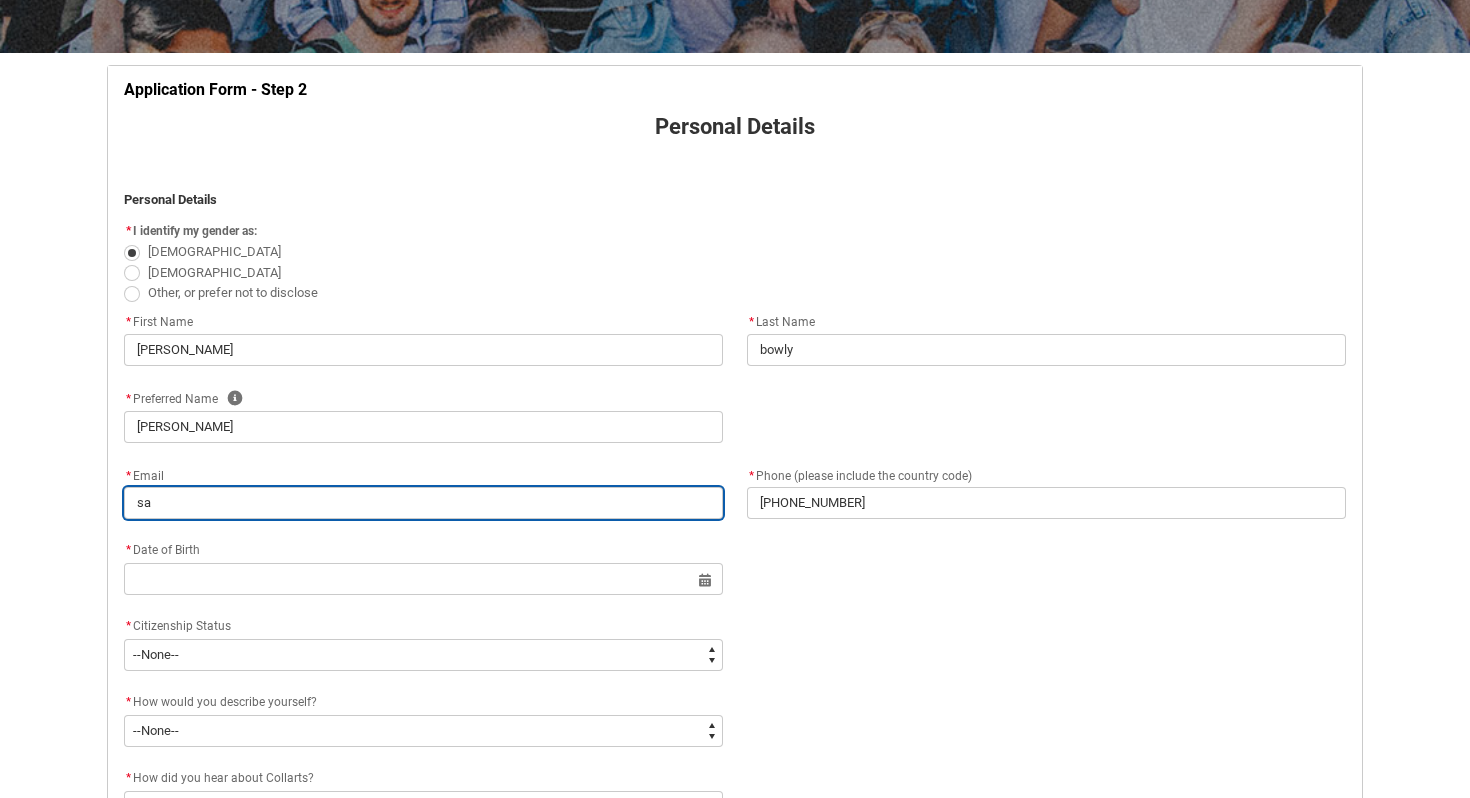 type on "sab" 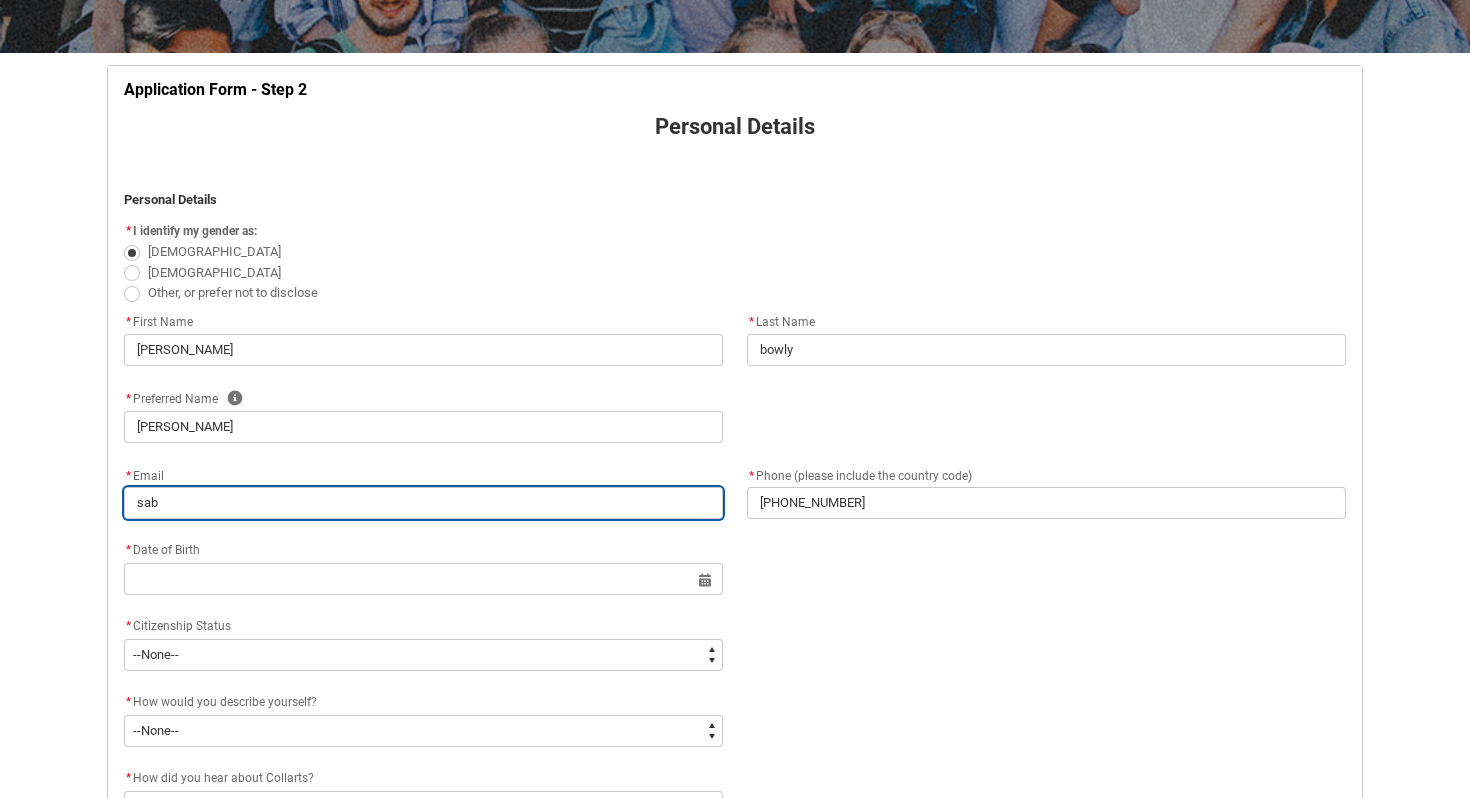 type on "sabr" 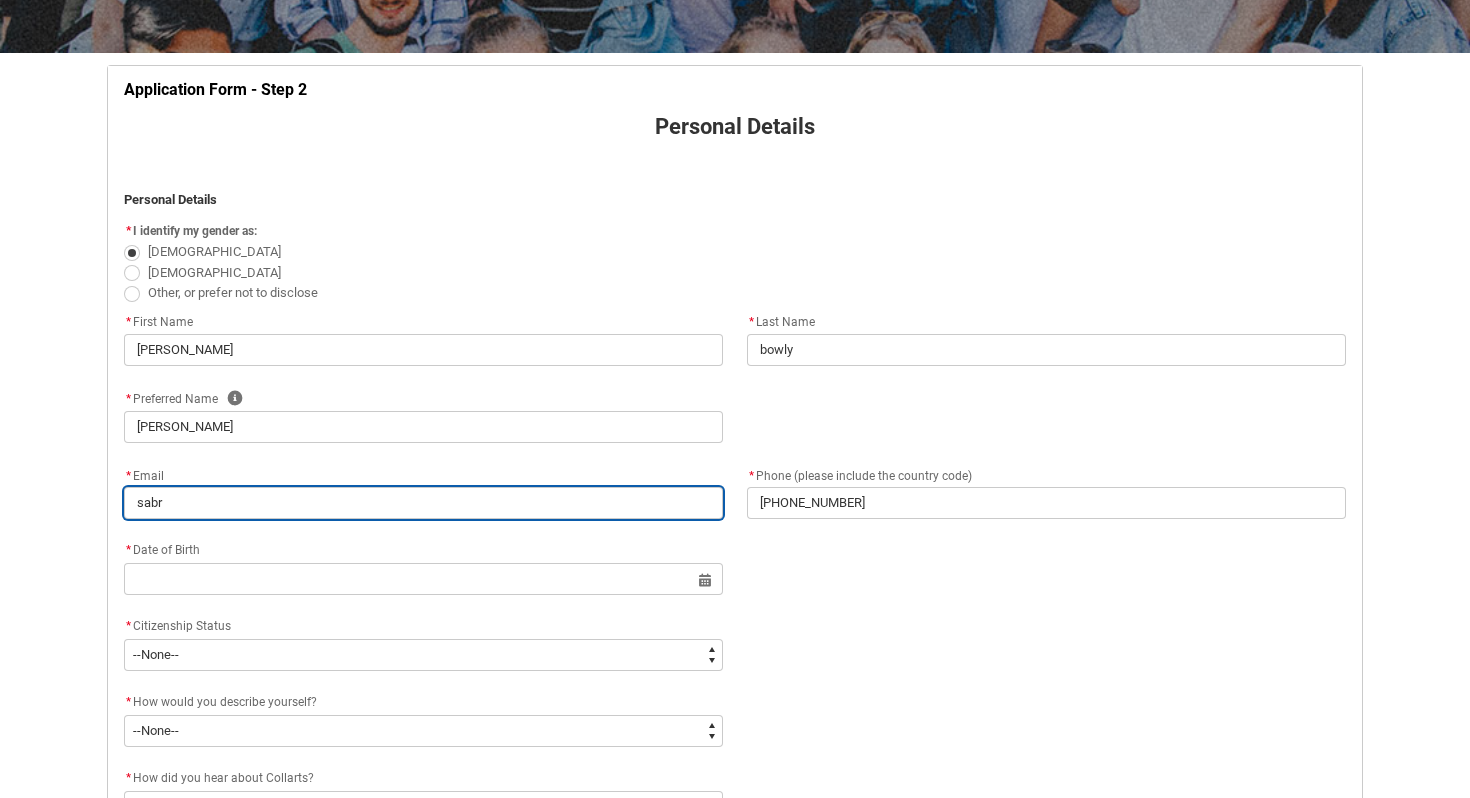 type on "sabri" 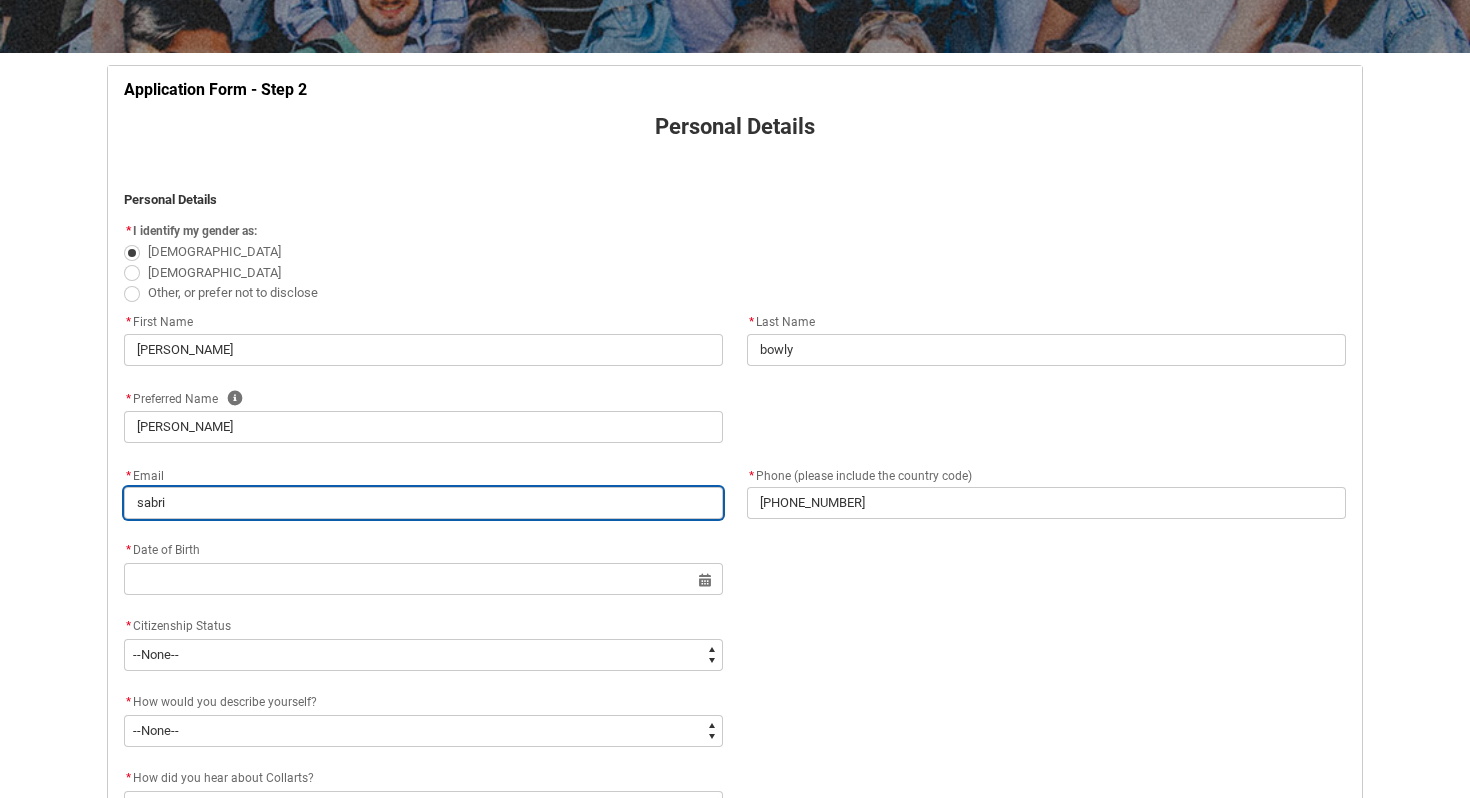 type on "sabrin" 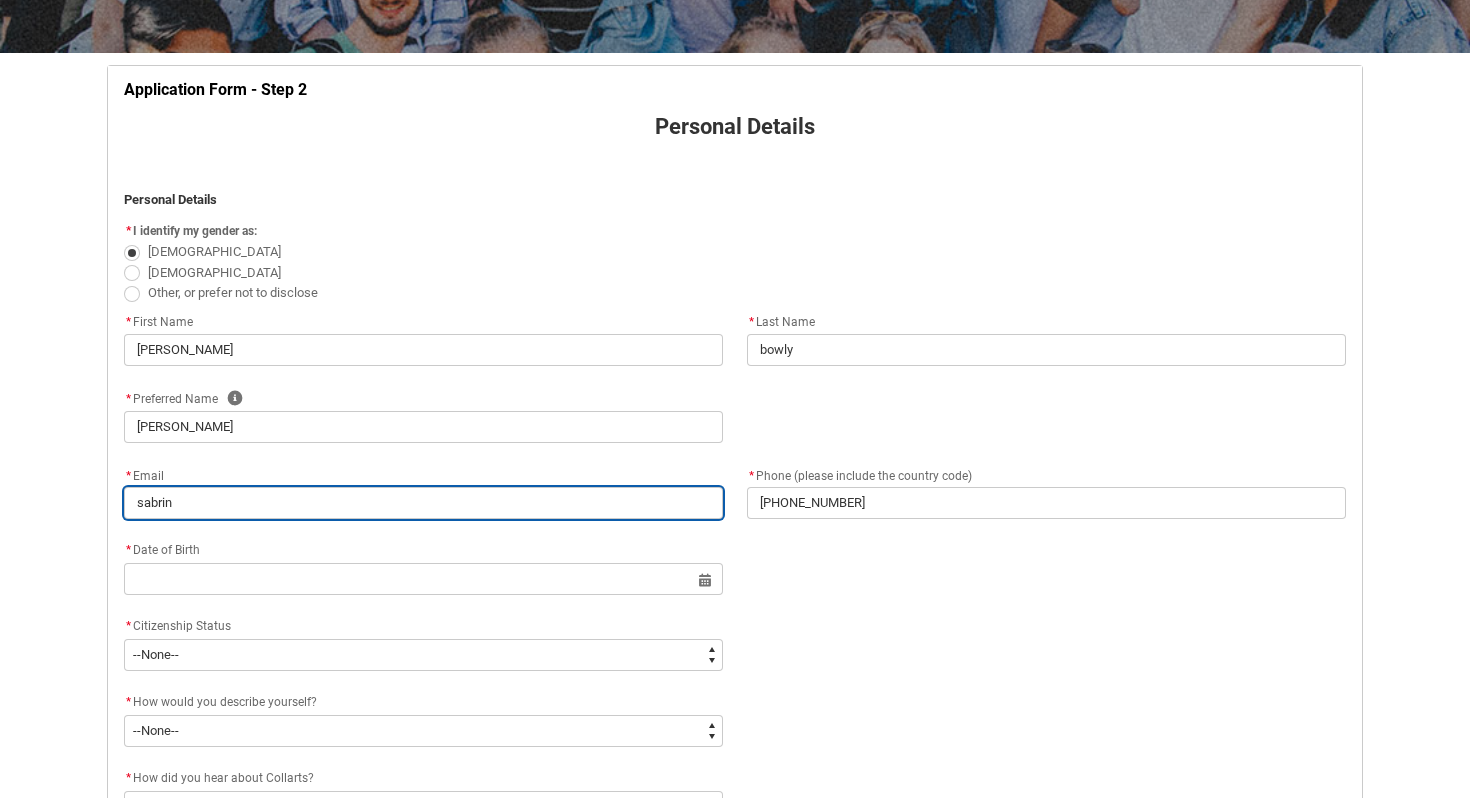type on "[PERSON_NAME]" 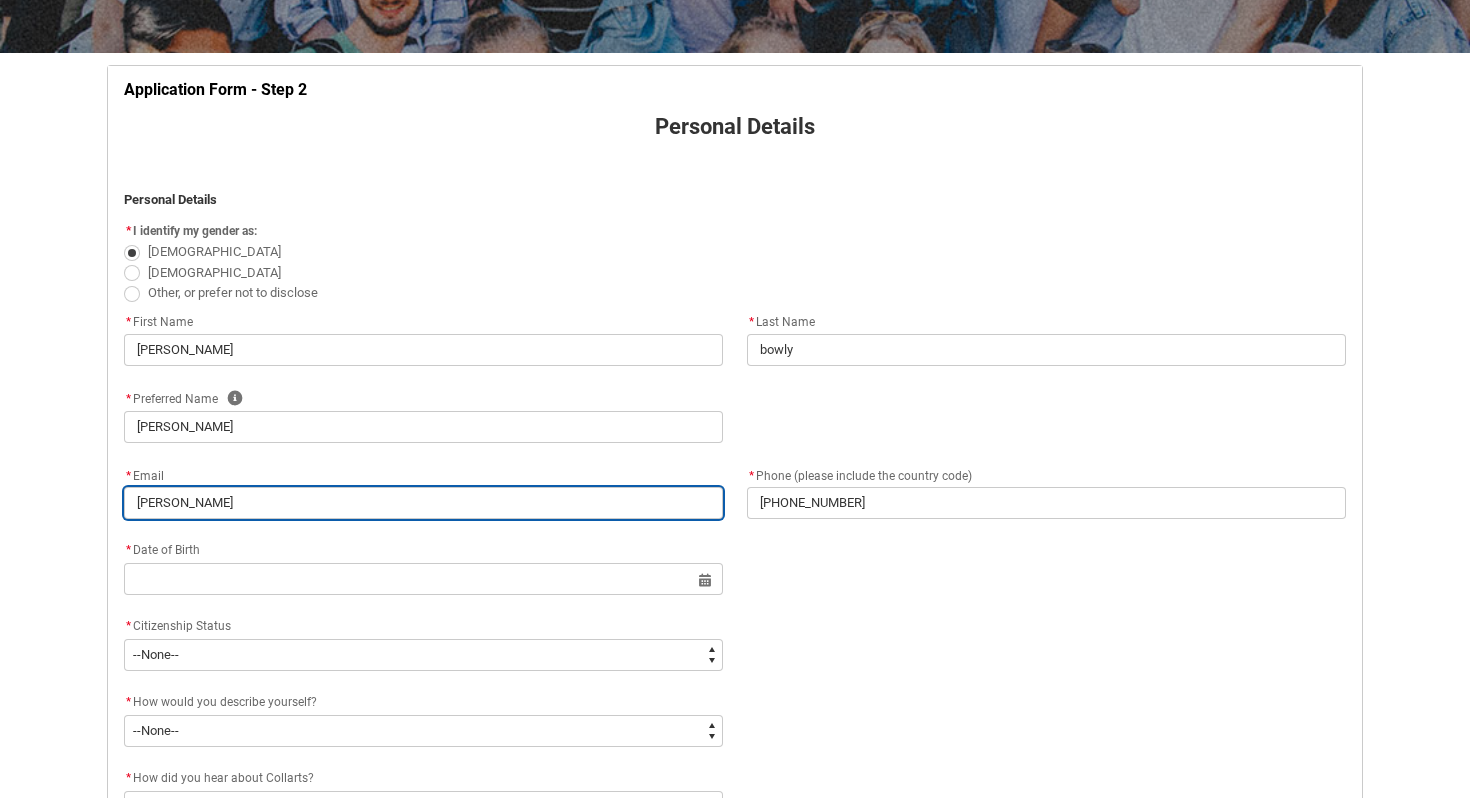 type on "[PERSON_NAME]." 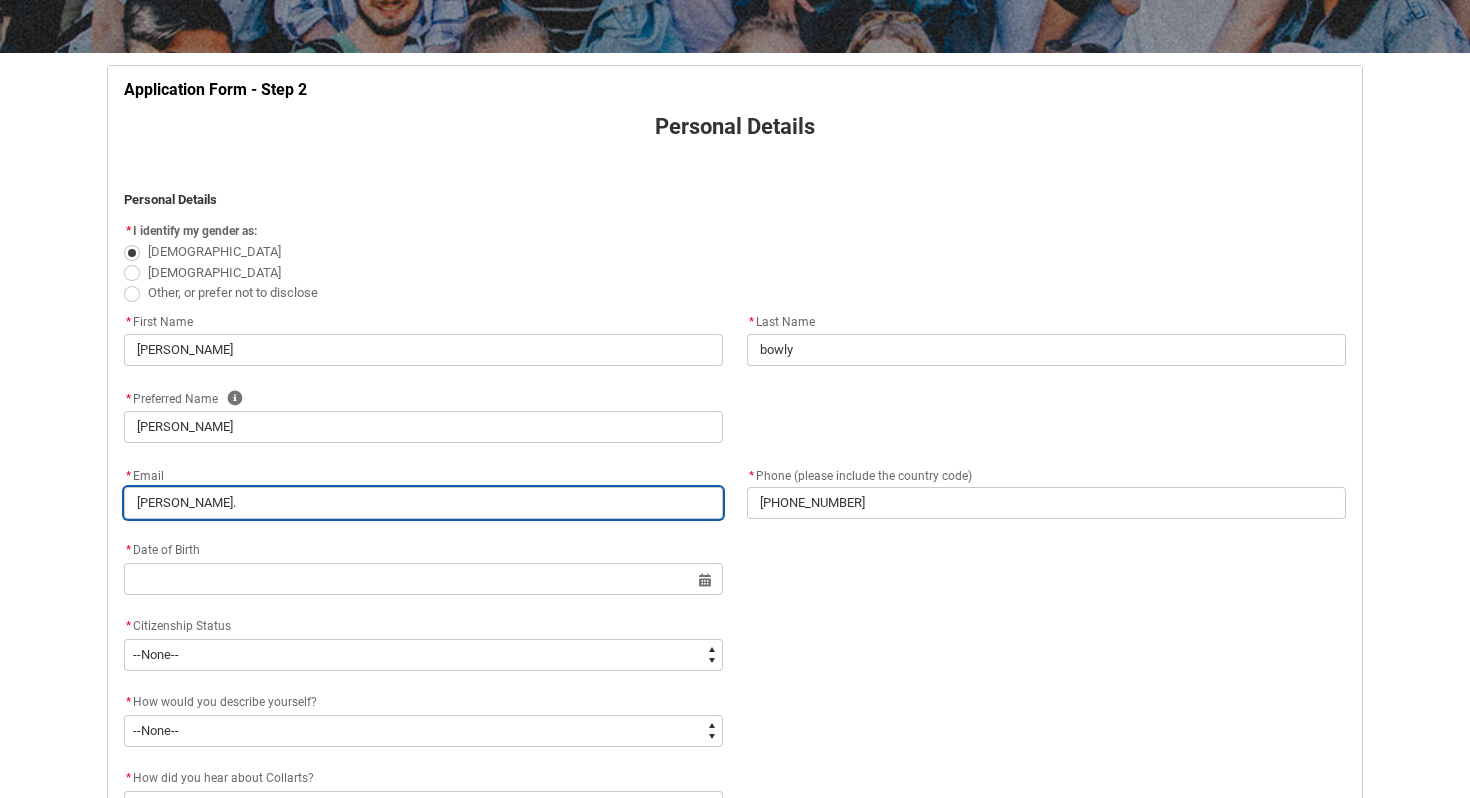 type on "[PERSON_NAME].b" 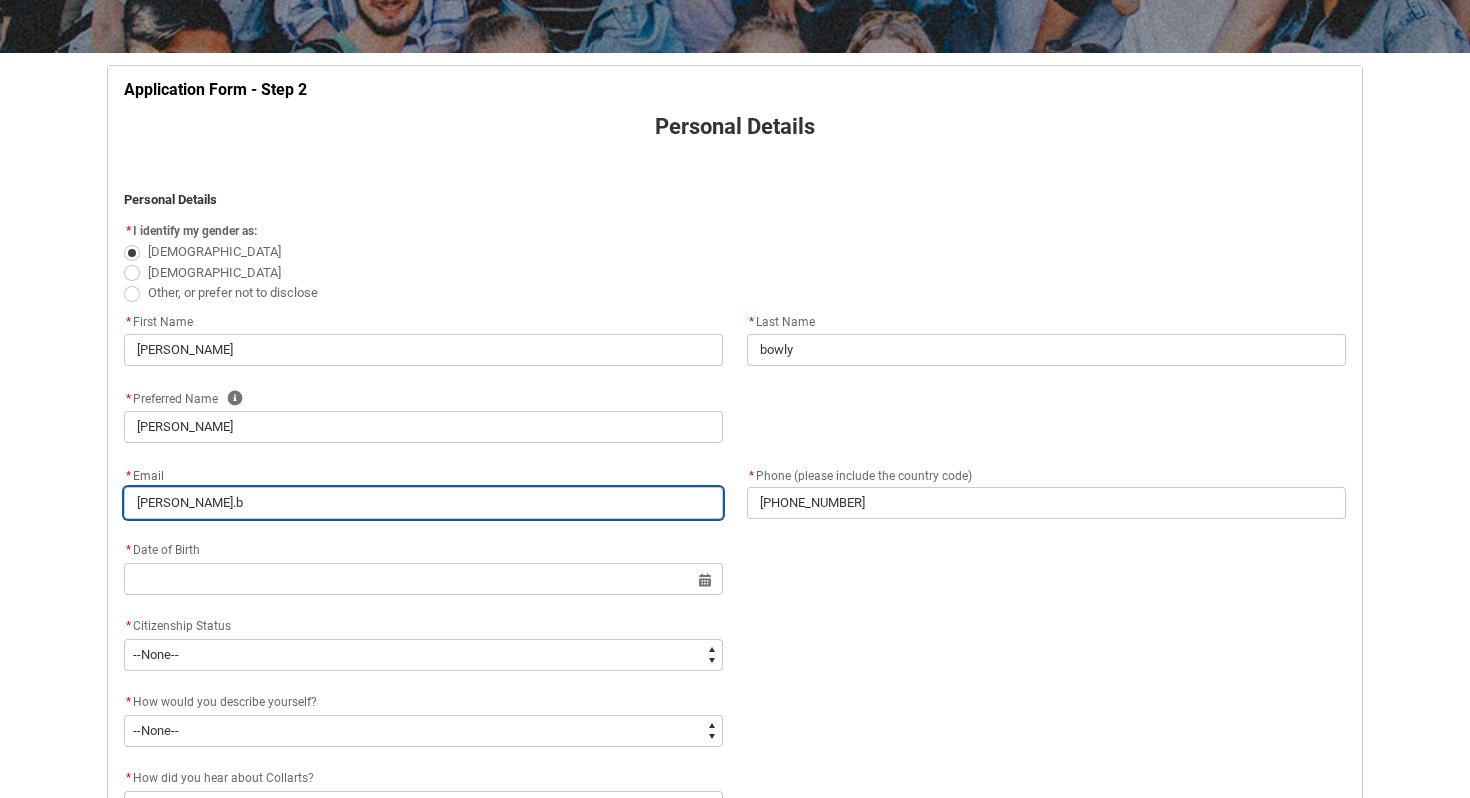 type on "[PERSON_NAME][DOMAIN_NAME]" 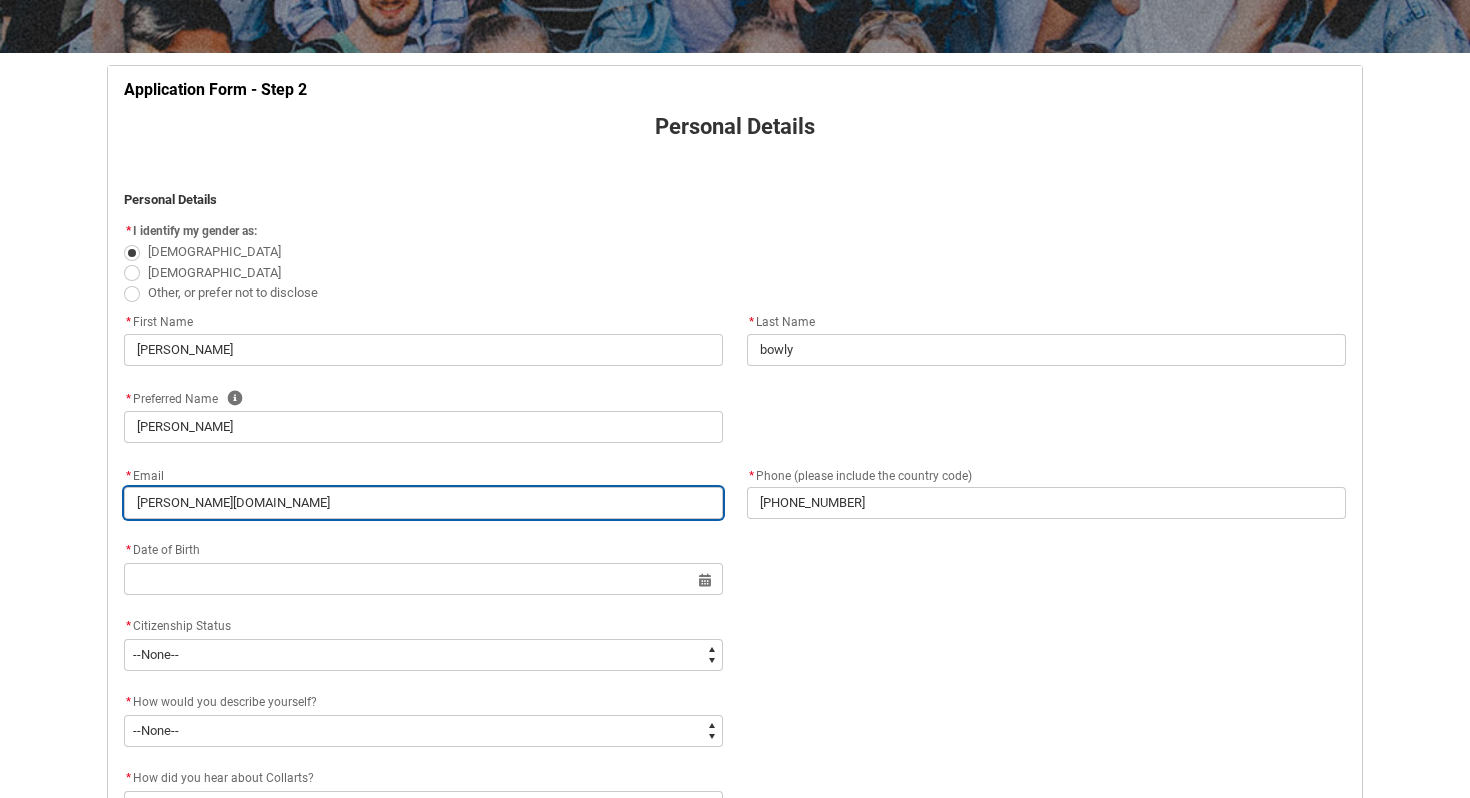 type on "[PERSON_NAME].bow" 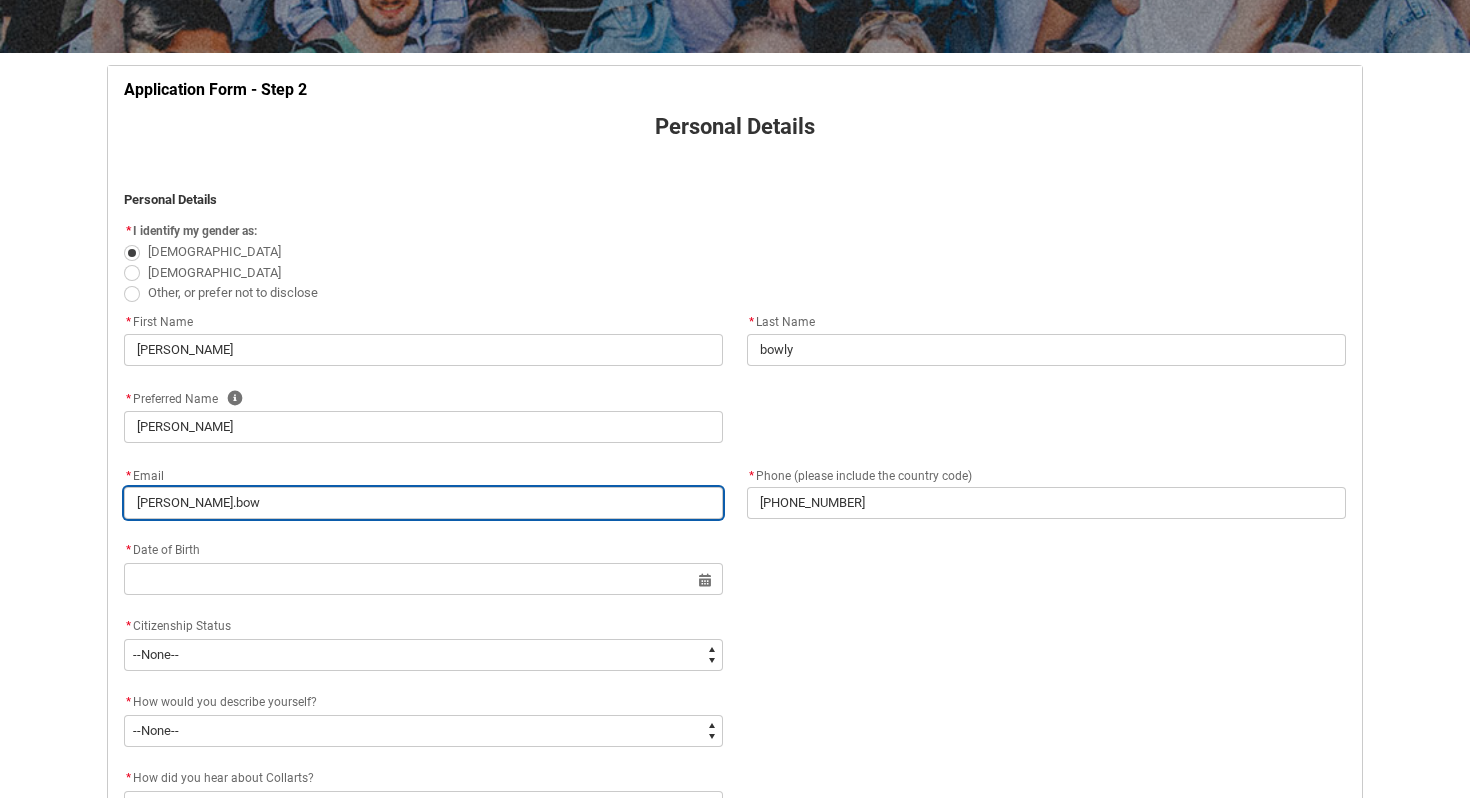 type on "[PERSON_NAME].bowl" 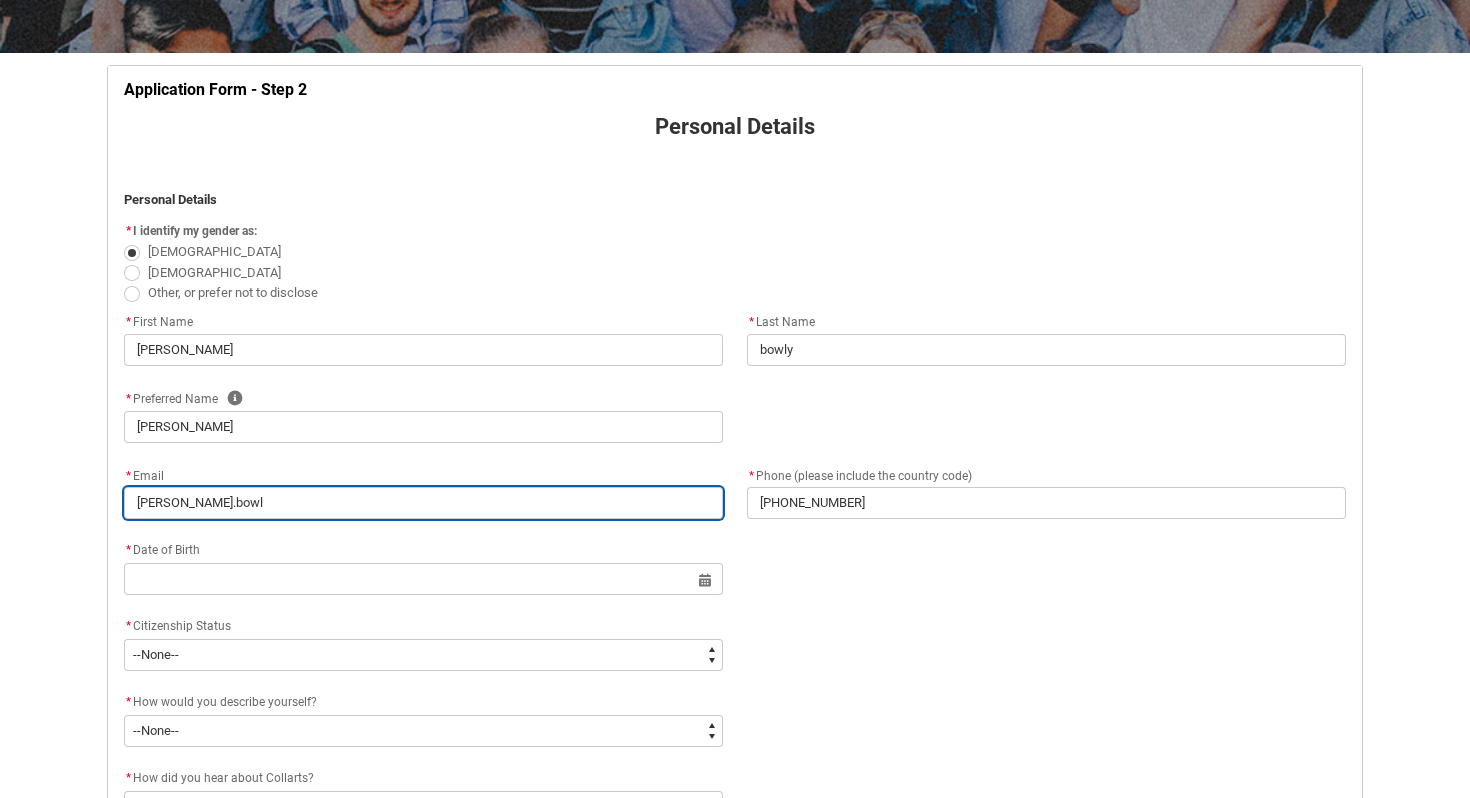 type on "[PERSON_NAME].bowly" 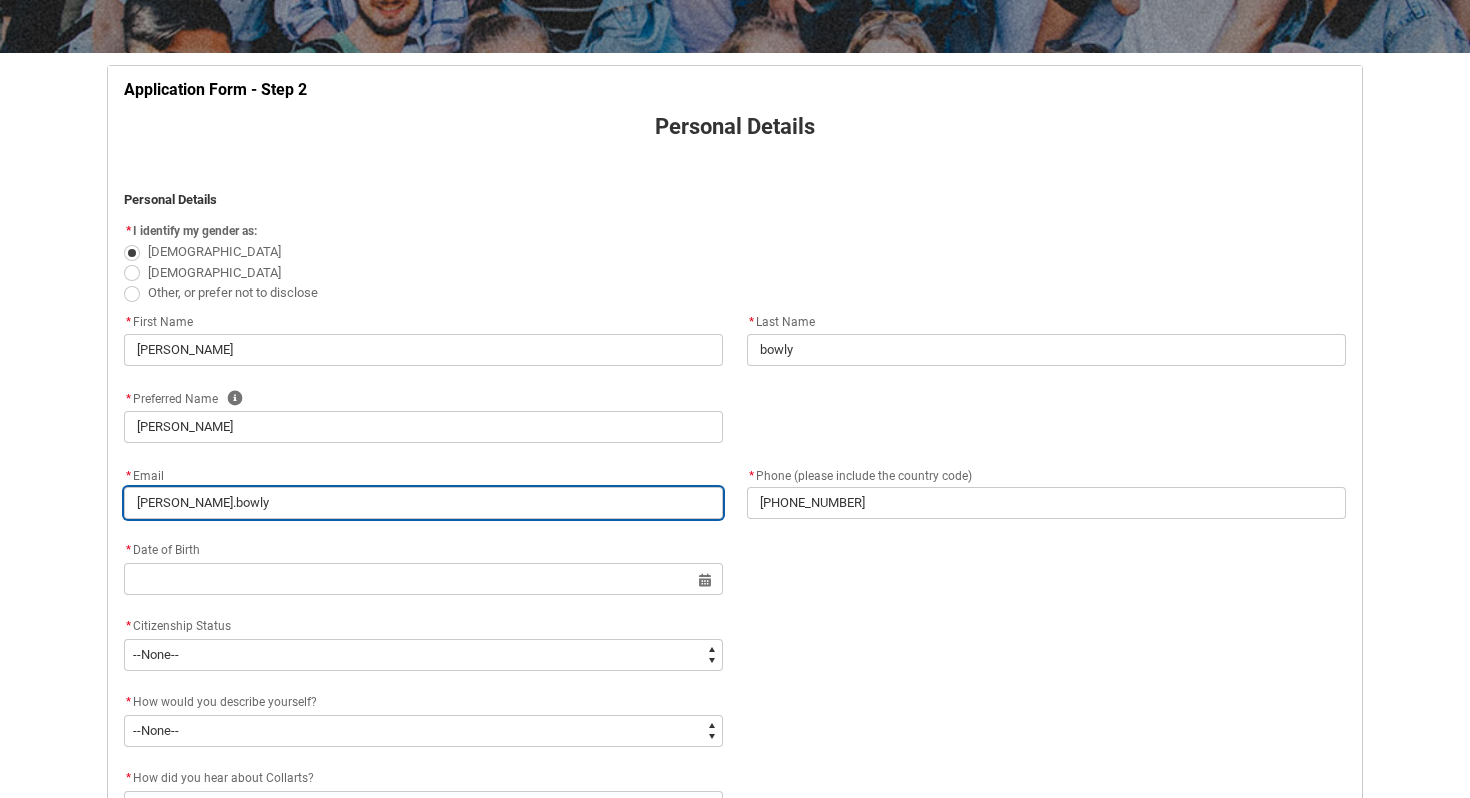 type on "[PERSON_NAME].bowly@" 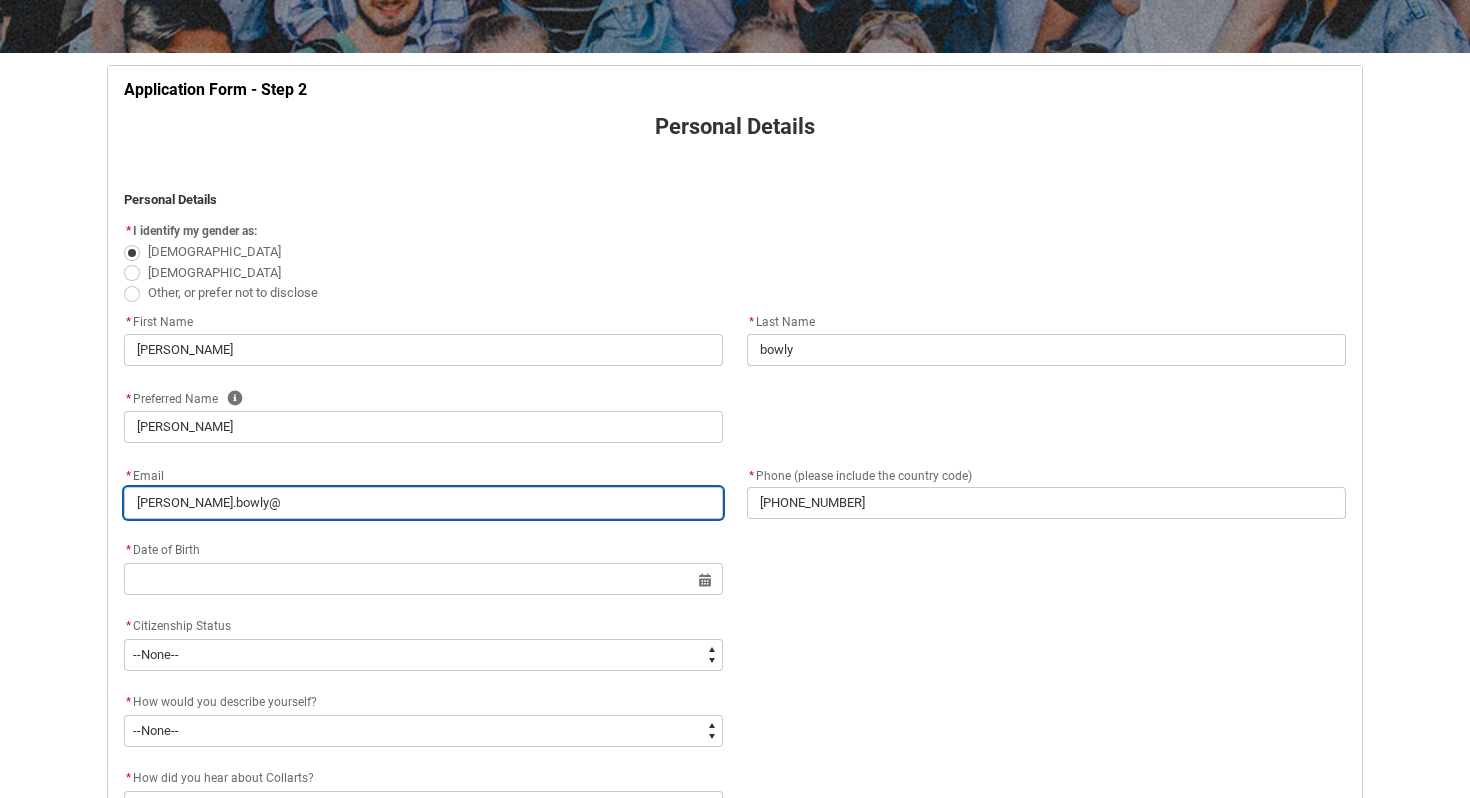 type on "[PERSON_NAME].bowly@g" 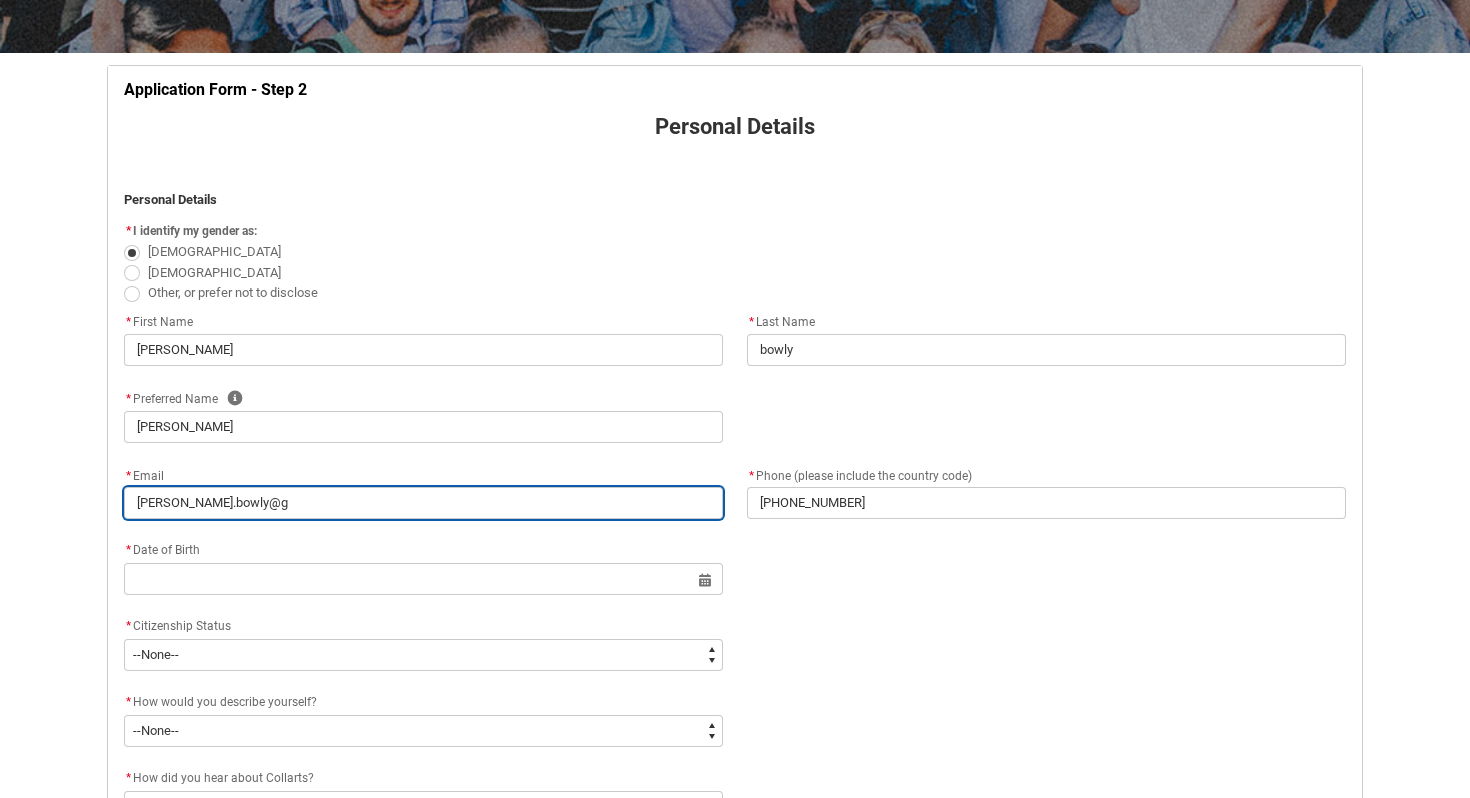 type on "[PERSON_NAME].bowly@gm" 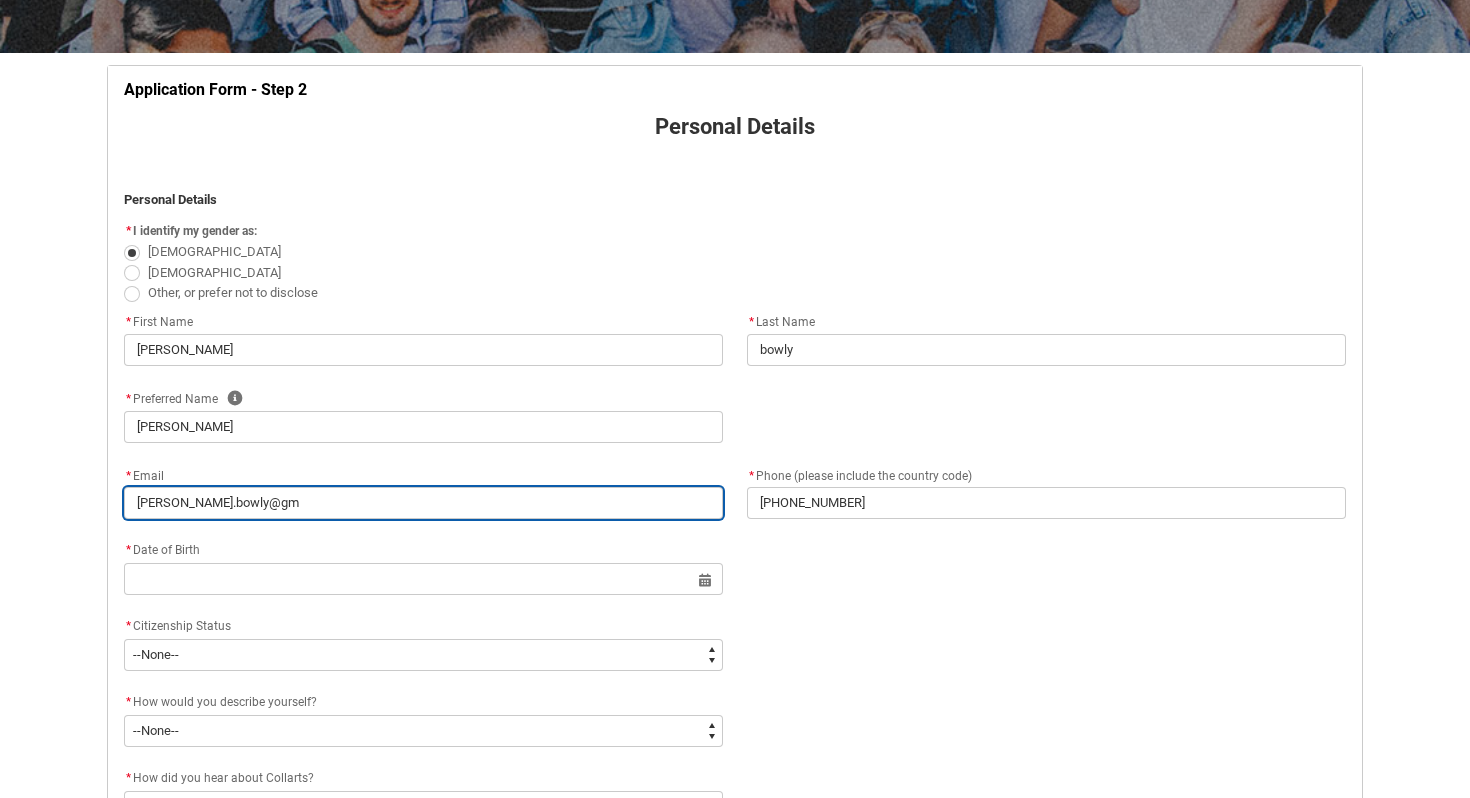 type on "[PERSON_NAME].bowly@gma" 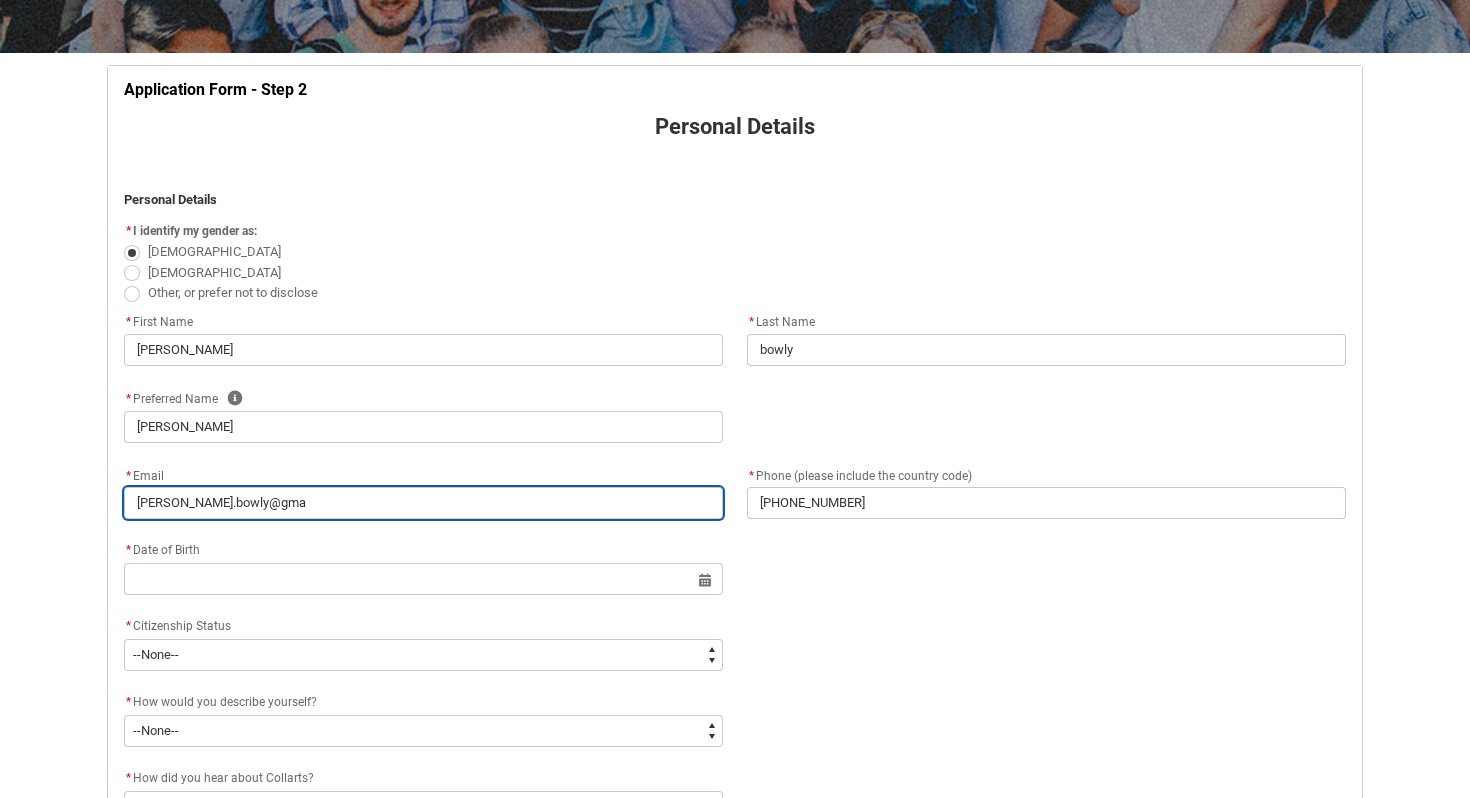 type on "[PERSON_NAME].bowly@gmai" 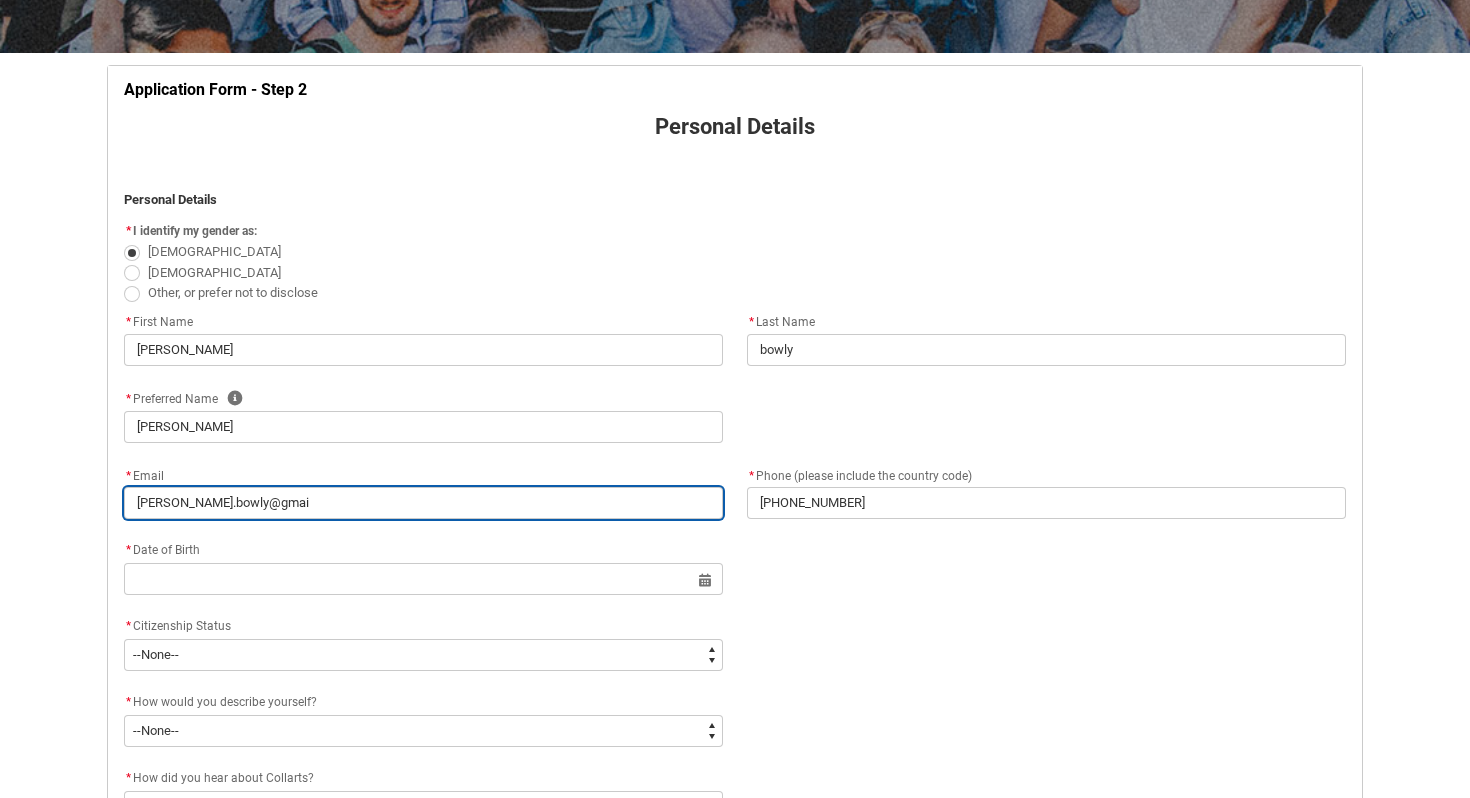 type on "[PERSON_NAME][EMAIL_ADDRESS]" 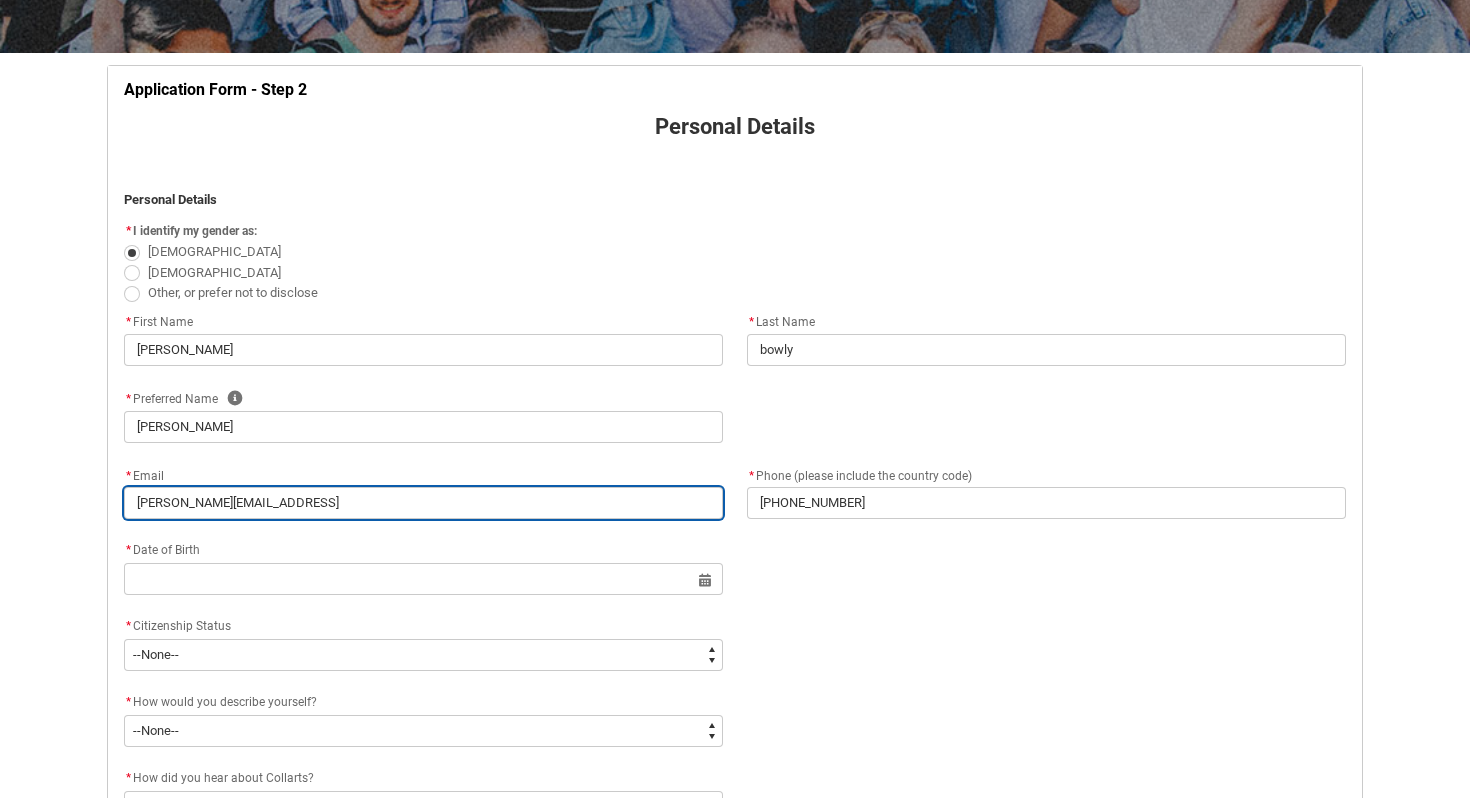 type on "[PERSON_NAME][EMAIL_ADDRESS]." 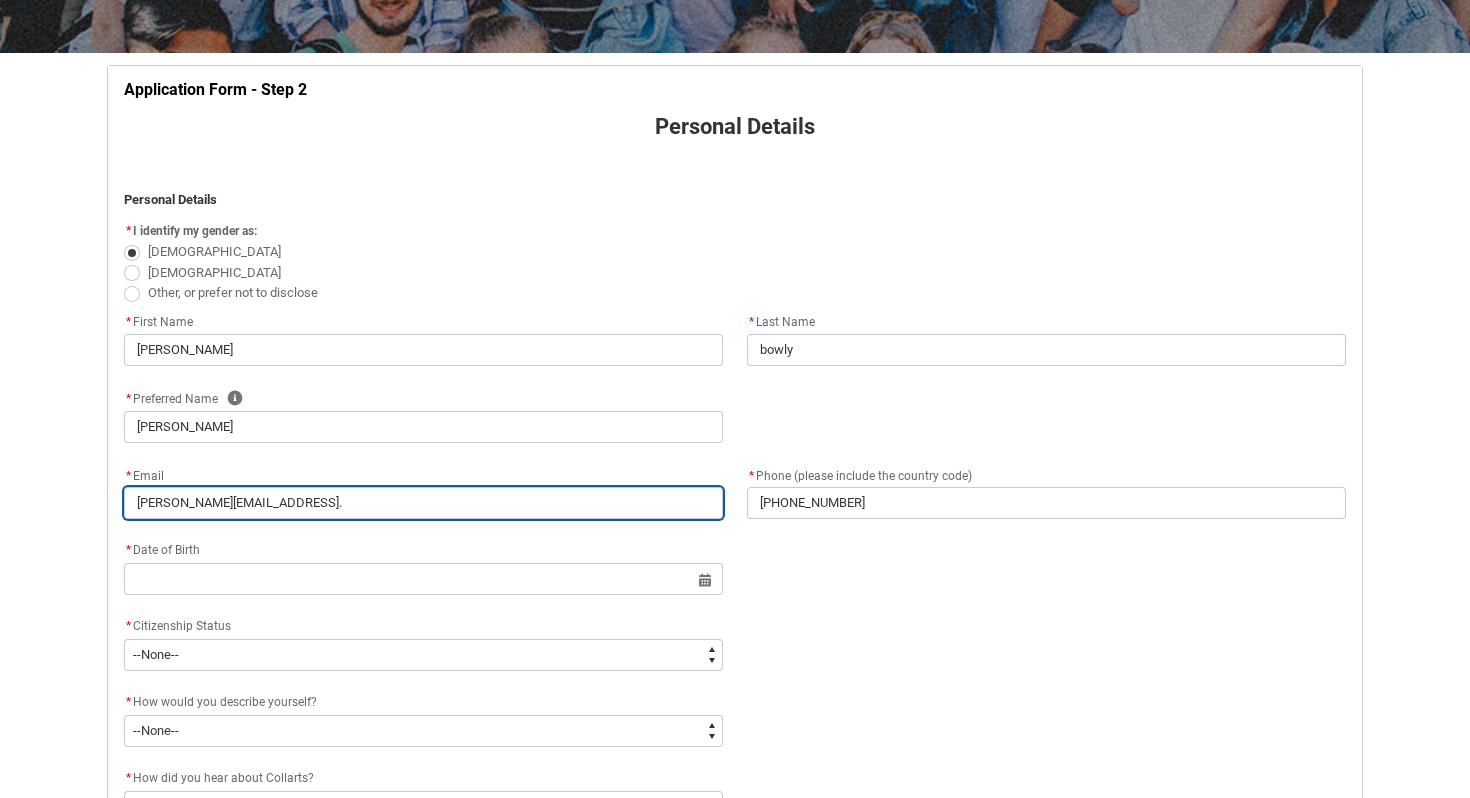 type on "[PERSON_NAME].bowly@gmail.c" 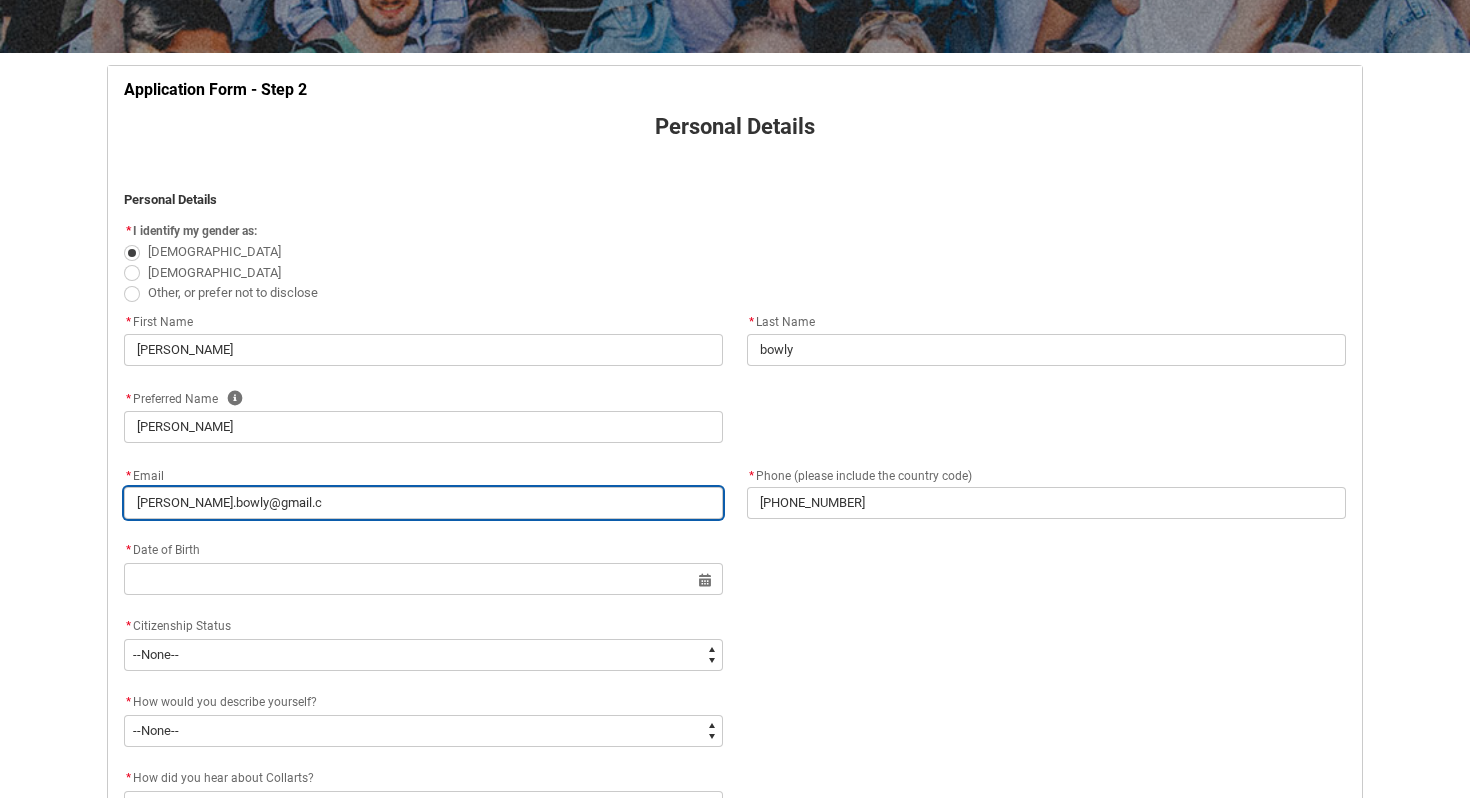 type on "[PERSON_NAME][EMAIL_ADDRESS][DOMAIN_NAME]" 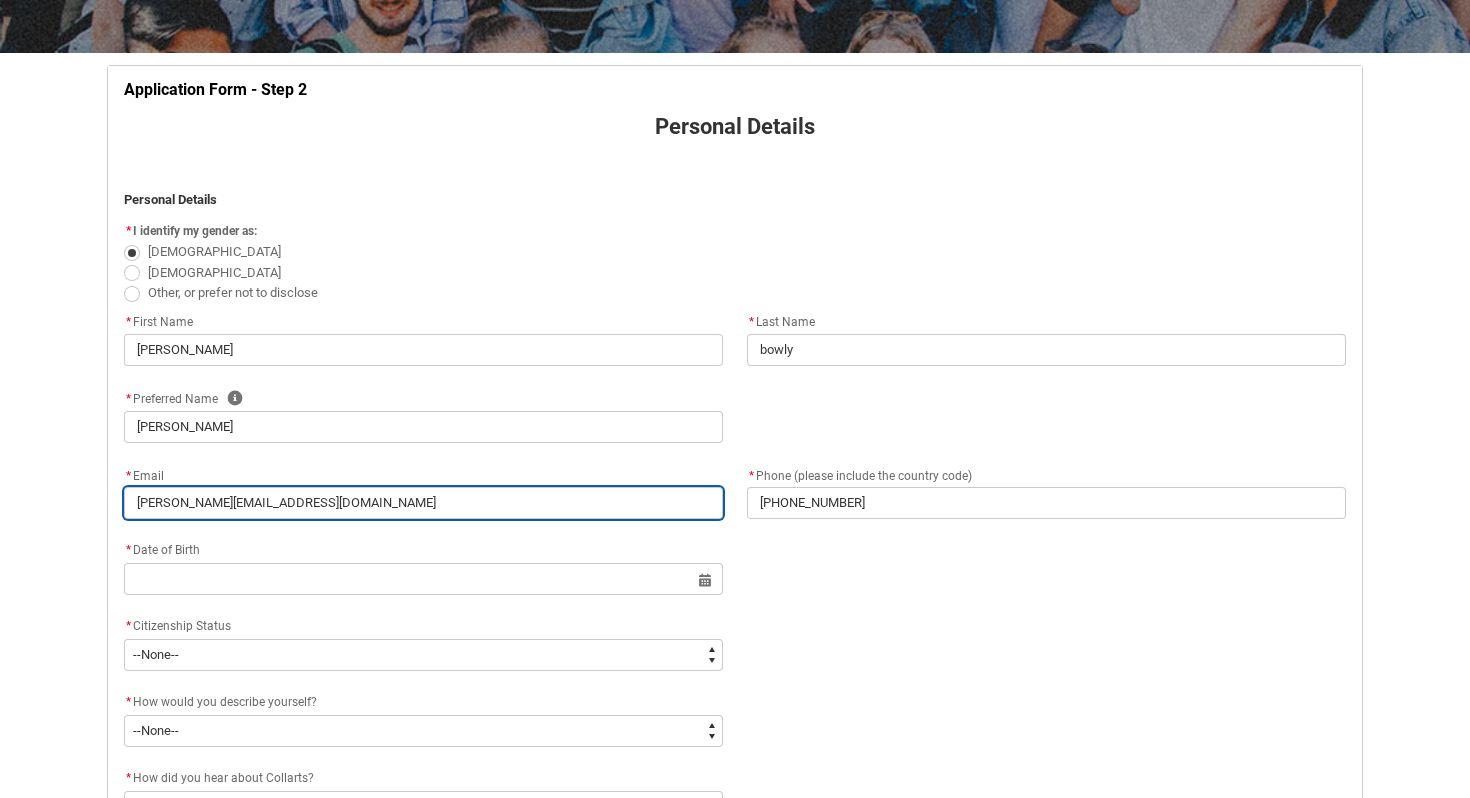 type on "[PERSON_NAME][EMAIL_ADDRESS][DOMAIN_NAME]" 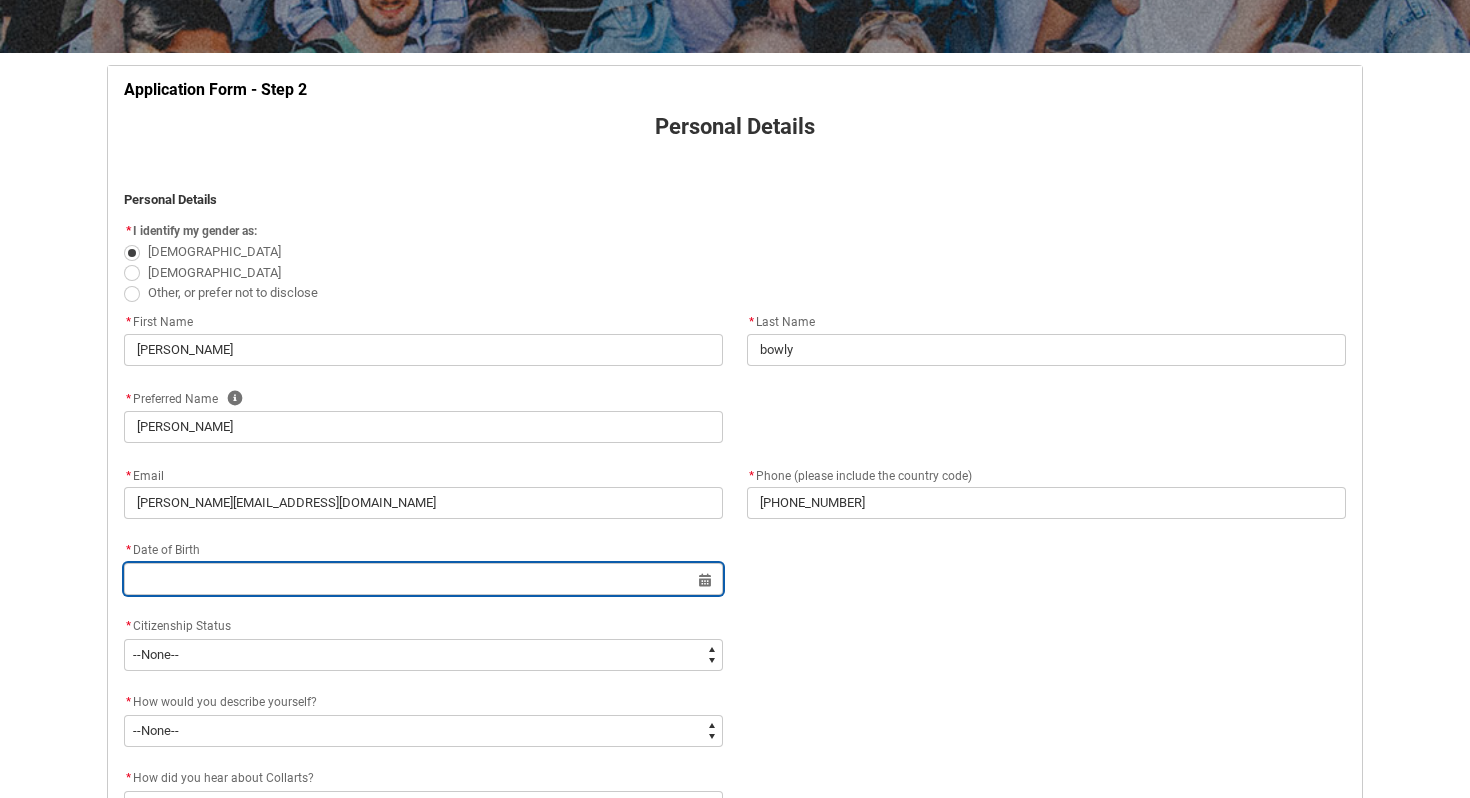 click at bounding box center [423, 579] 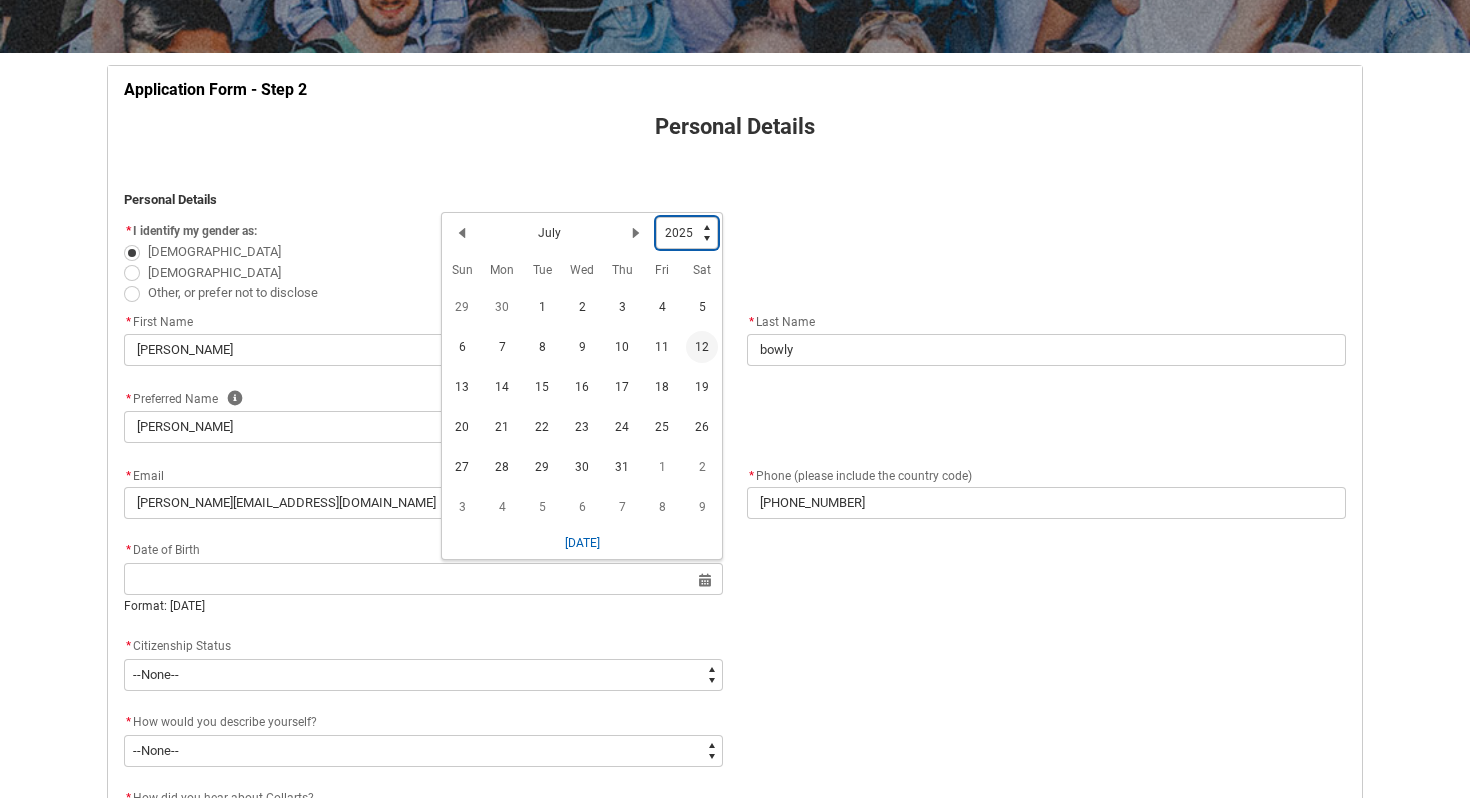 click on "1925 1926 1927 1928 1929 1930 1931 1932 1933 1934 1935 1936 1937 1938 1939 1940 1941 1942 1943 1944 1945 1946 1947 1948 1949 1950 1951 1952 1953 1954 1955 1956 1957 1958 1959 1960 1961 1962 1963 1964 1965 1966 1967 1968 1969 1970 1971 1972 1973 1974 1975 1976 1977 1978 1979 1980 1981 1982 1983 1984 1985 1986 1987 1988 1989 1990 1991 1992 1993 1994 1995 1996 1997 1998 1999 2000 2001 2002 2003 2004 2005 2006 2007 2008 2009 2010 2011 2012 2013 2014 2015 2016 2017 2018 2019 2020 2021 2022 2023 2024 2025 2026 2027 2028 2029 2030 2031 2032 2033 2034 2035 2036 2037 2038 2039 2040 2041 2042 2043 2044 2045 2046 2047 2048 2049 2050 2051 2052 2053 2054 2055 2056 2057 2058 2059 2060 2061 2062 2063 2064 2065 2066 2067 2068 2069 2070 2071 2072 2073 2074 2075 2076 2077 2078 2079 2080 2081 2082 2083 2084 2085 2086 2087 2088 2089 2090 2091 2092 2093 2094 2095 2096 2097 2098 2099 2100 2101 2102 2103 2104 2105 2106 2107 2108 2109 2110 2111 2112 2113 2114 2115 2116 2117 2118 2119 2120 2121 2122 2123 2124 2125" at bounding box center (687, 233) 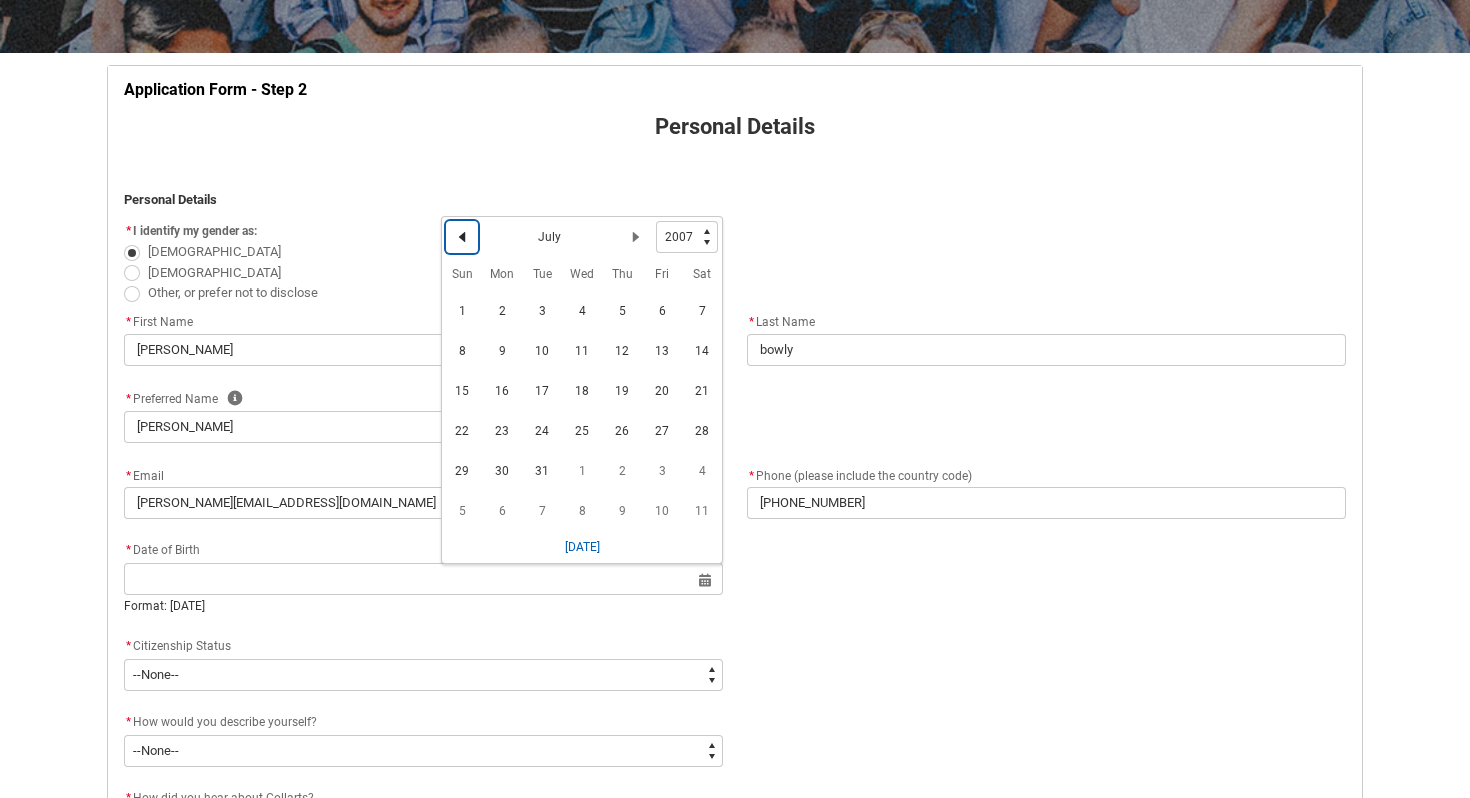 click 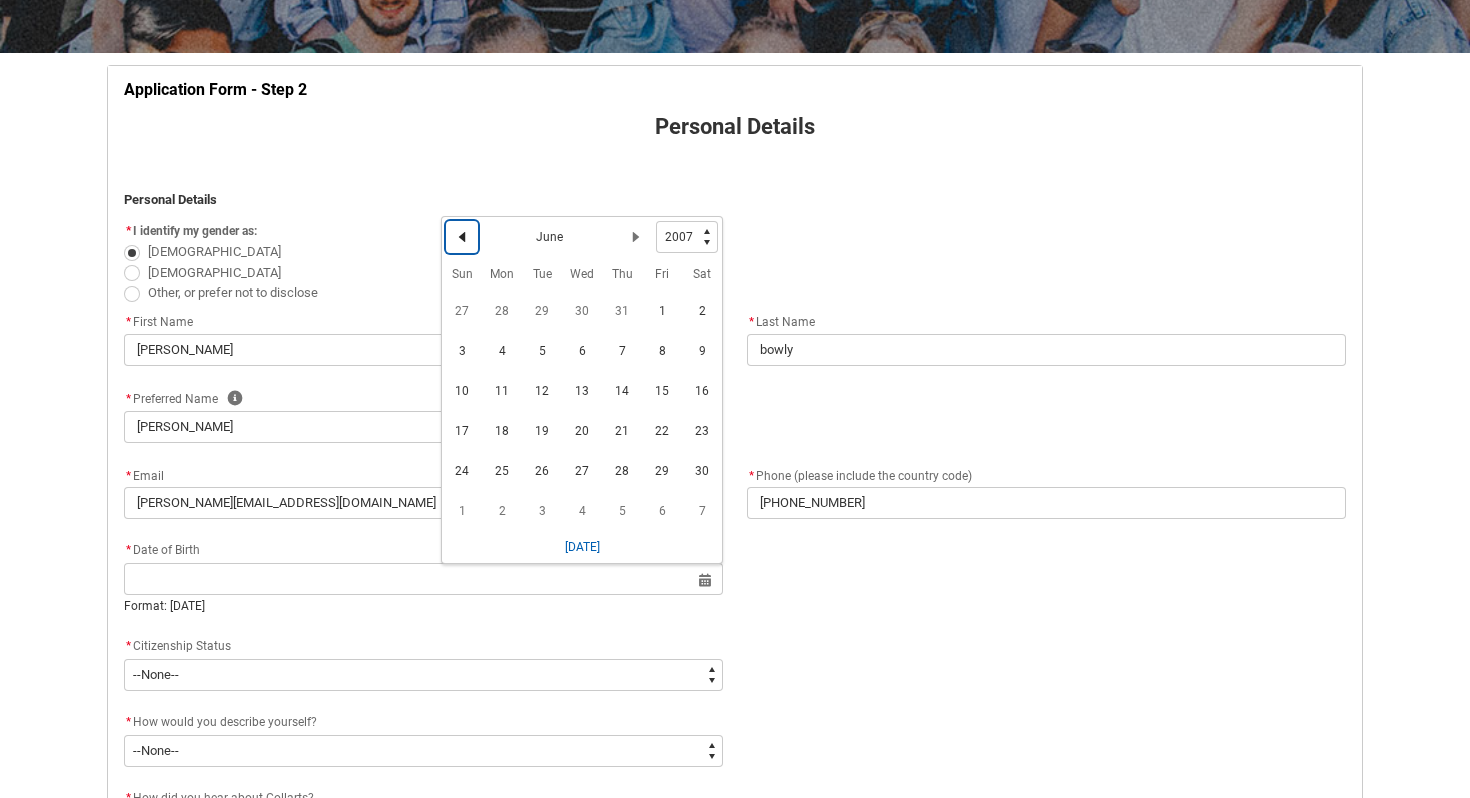 click 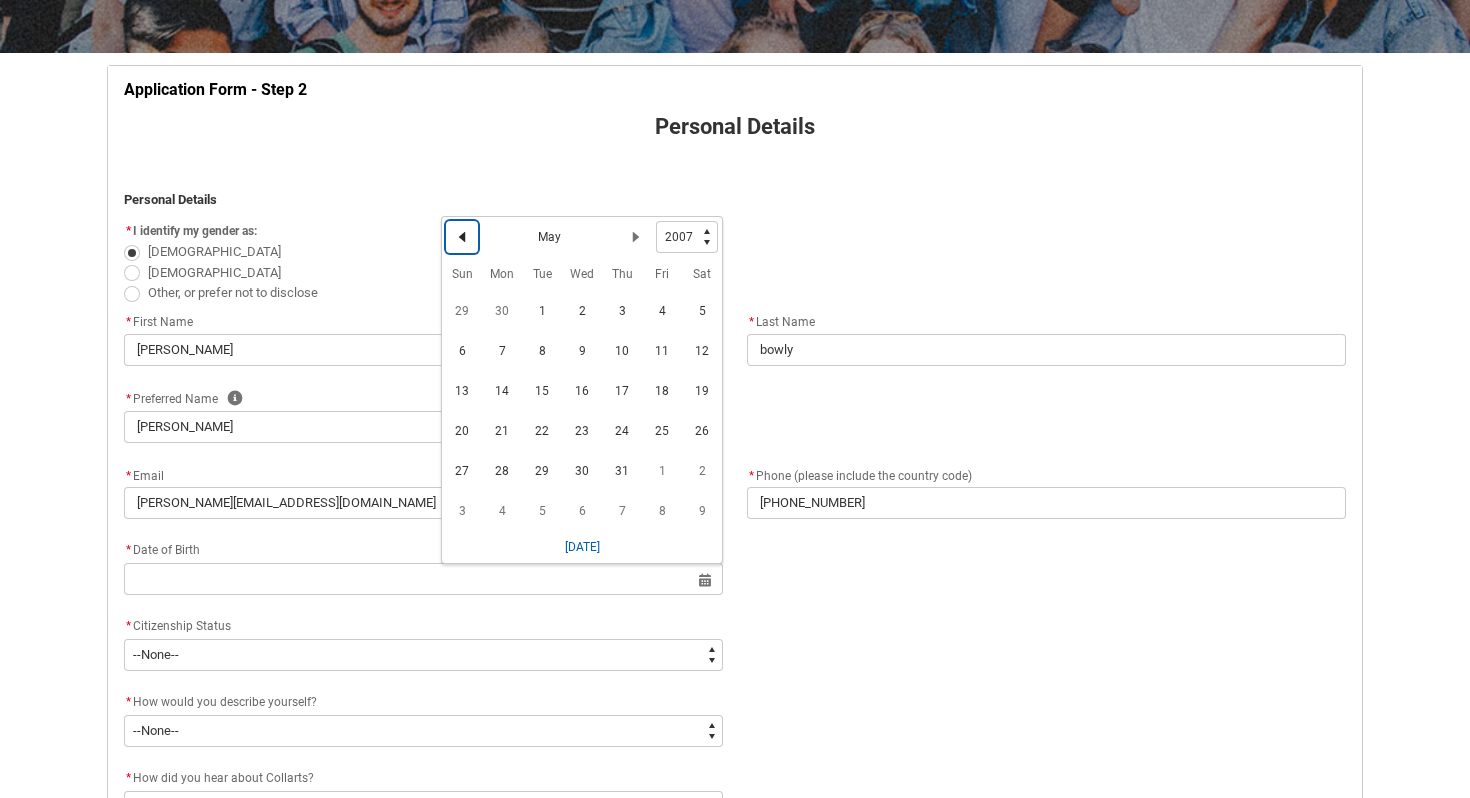 click 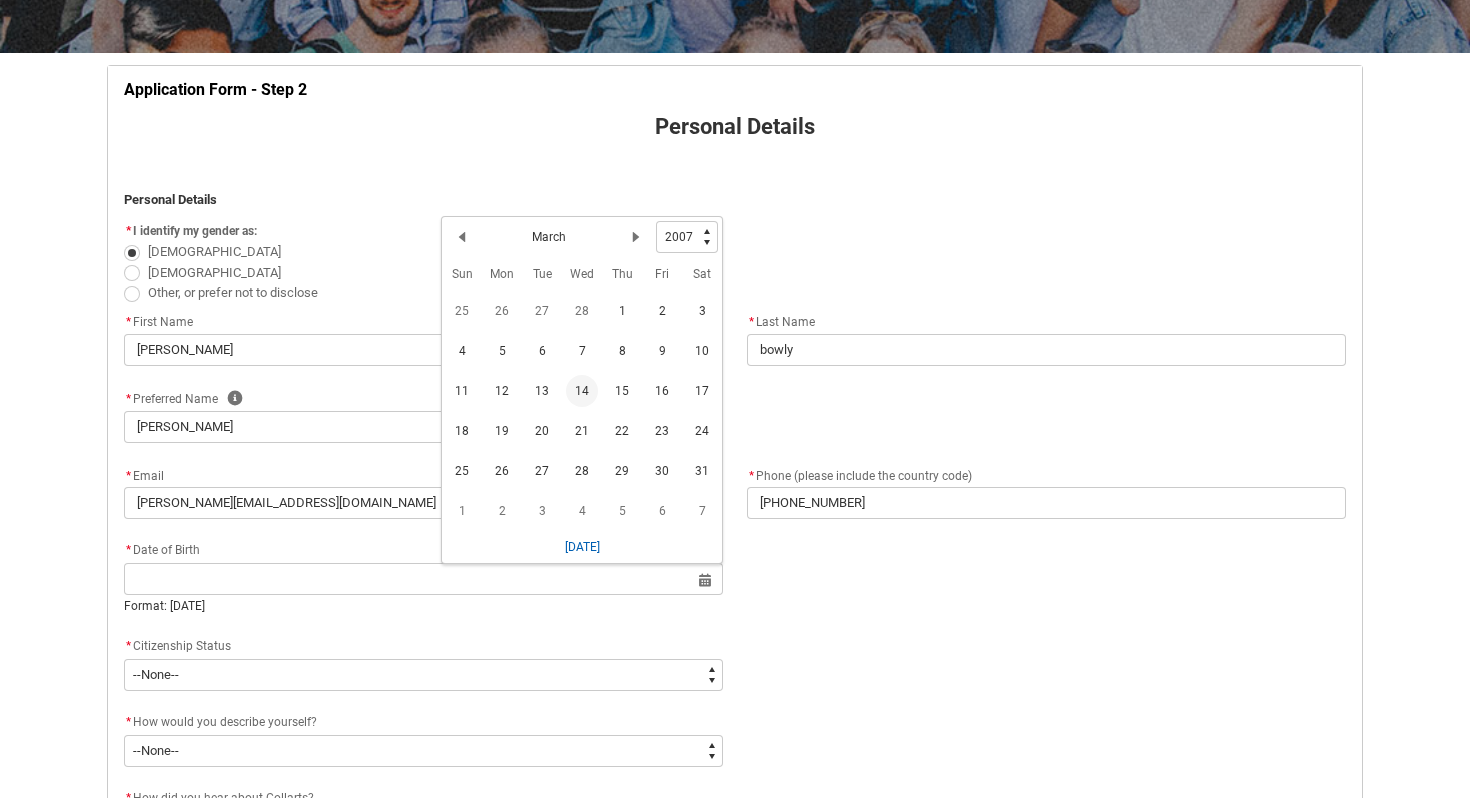 click on "14" 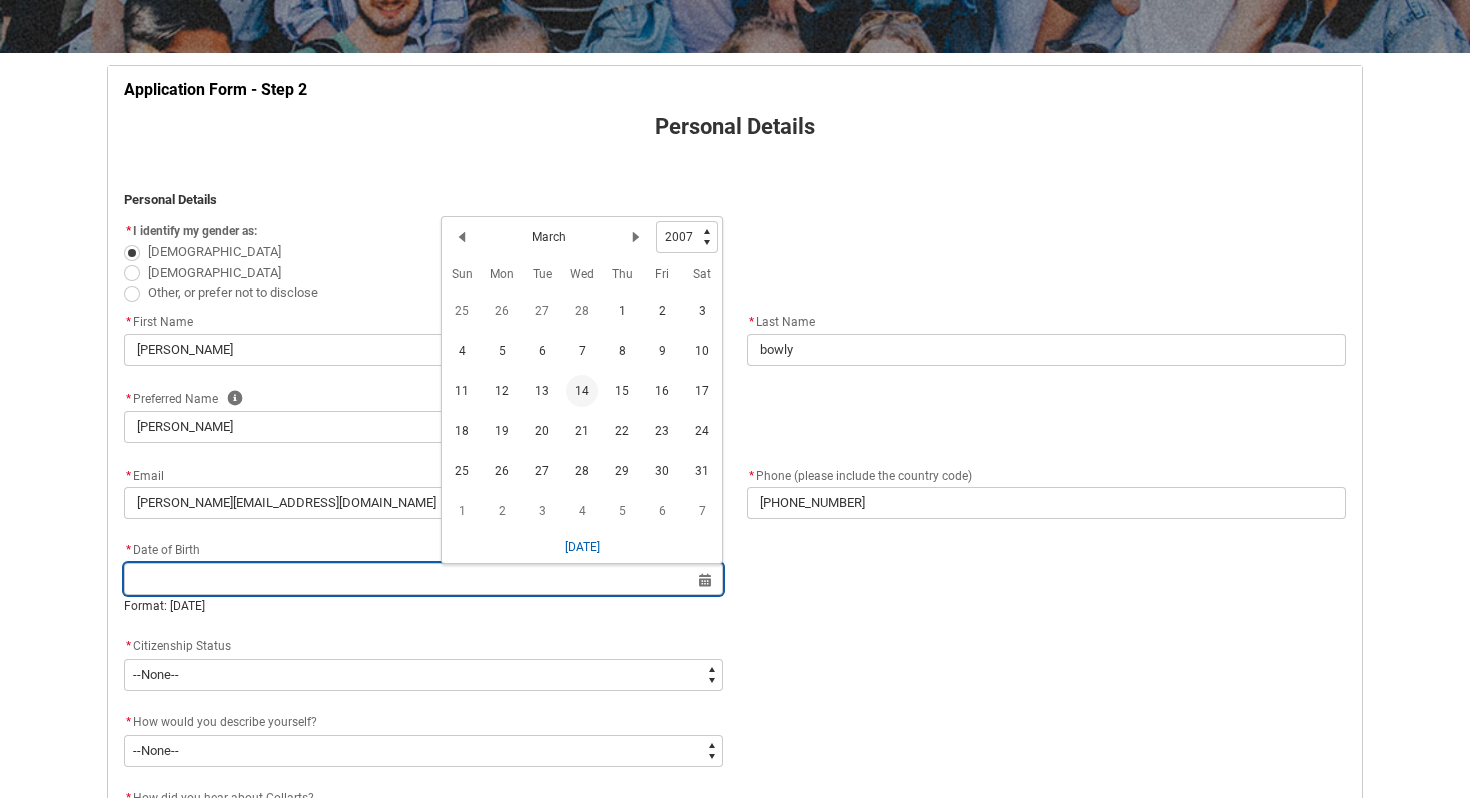 type on "[DATE]" 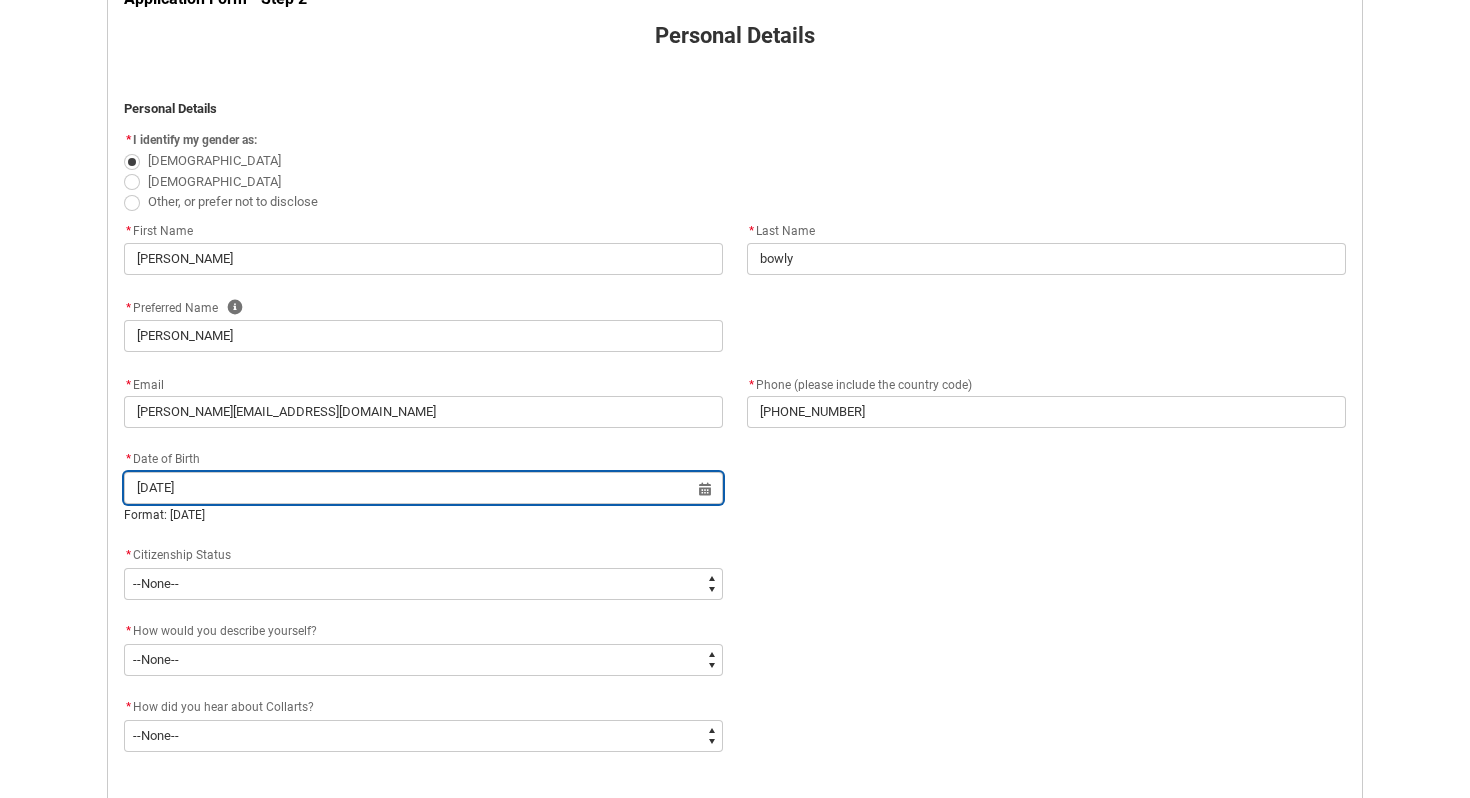 scroll, scrollTop: 460, scrollLeft: 0, axis: vertical 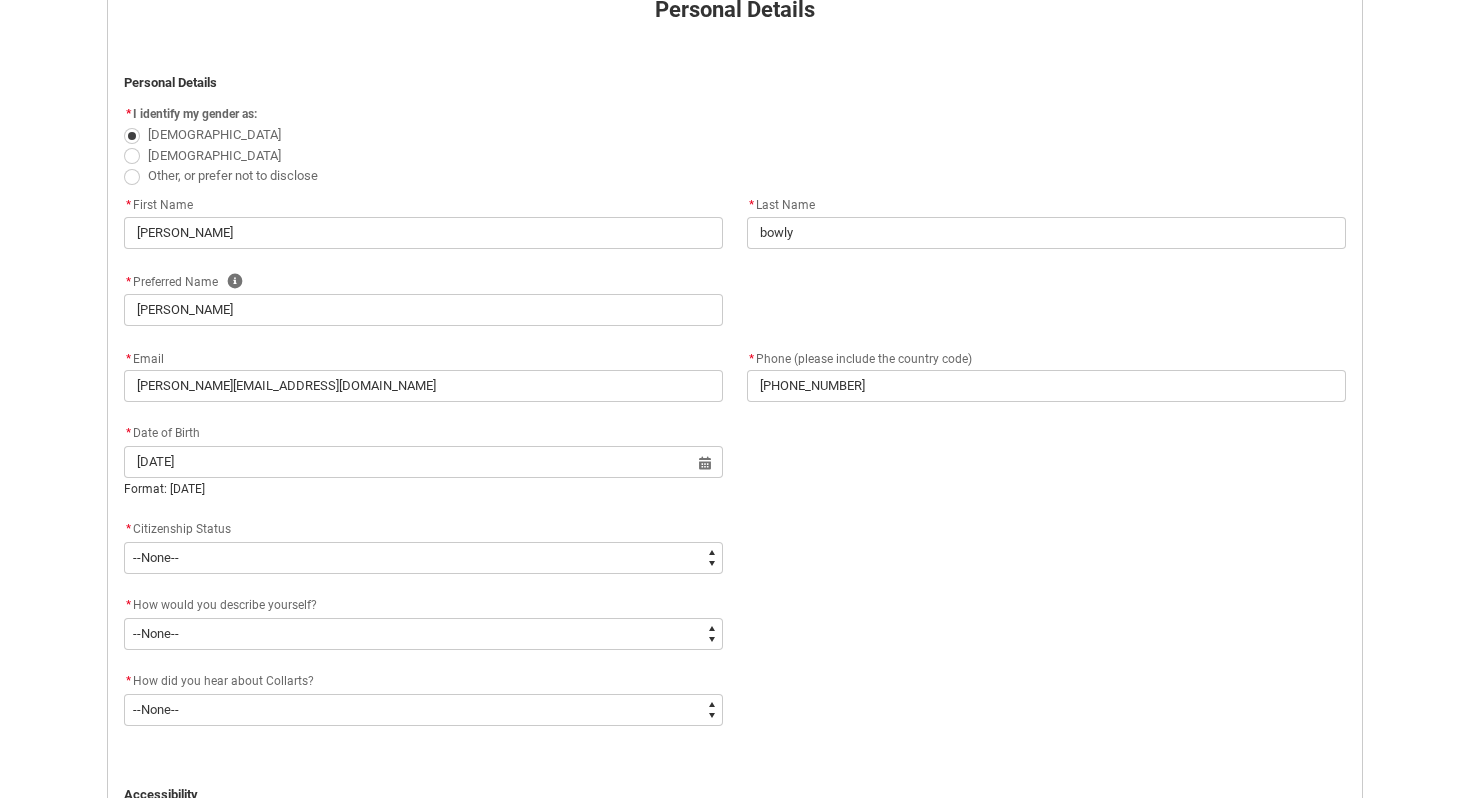 click on "* Citizenship Status" 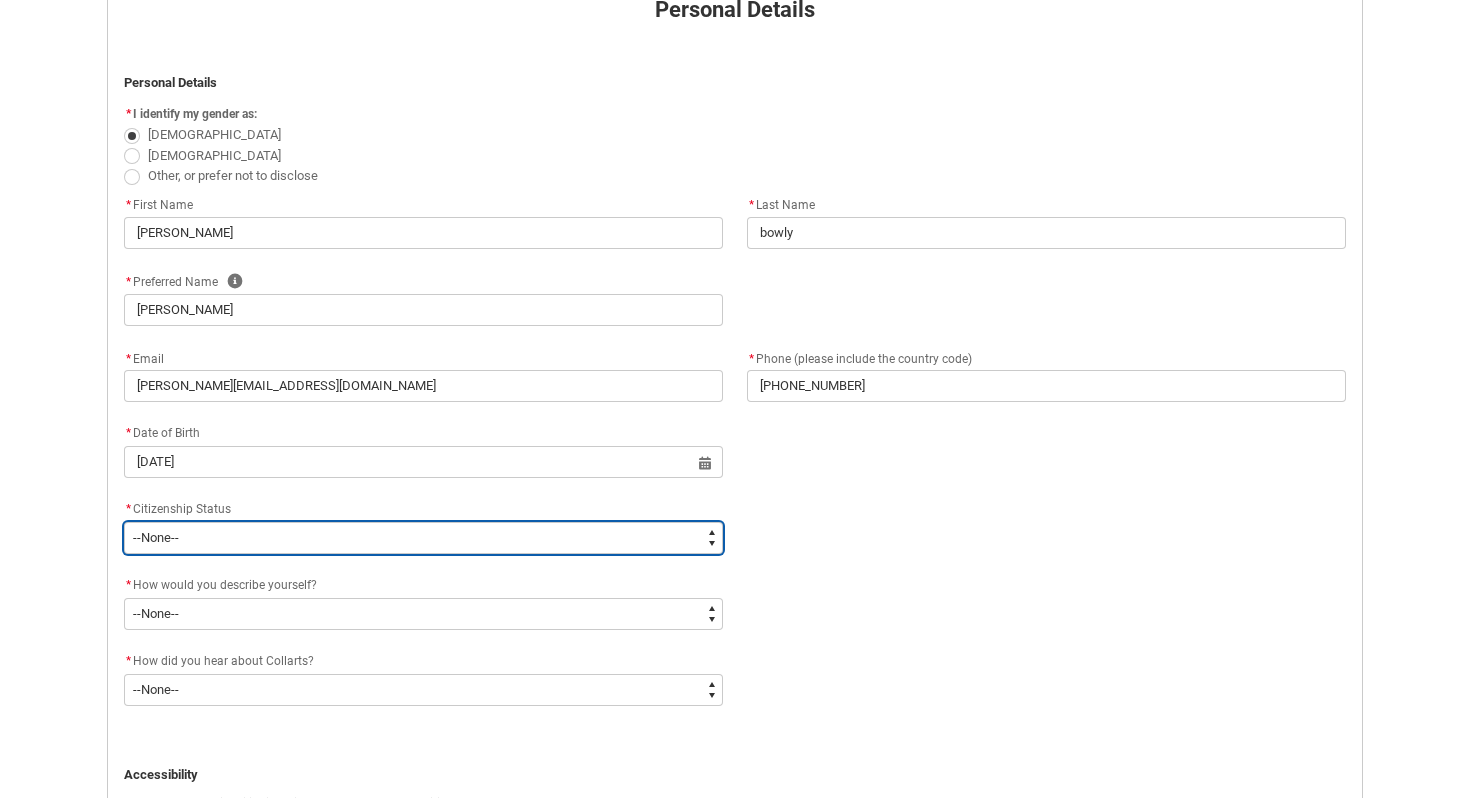 click on "--None-- [DEMOGRAPHIC_DATA] Humanitarian Visa [DEMOGRAPHIC_DATA] citizen Other [DEMOGRAPHIC_DATA] Visa Student Visa" at bounding box center [423, 538] 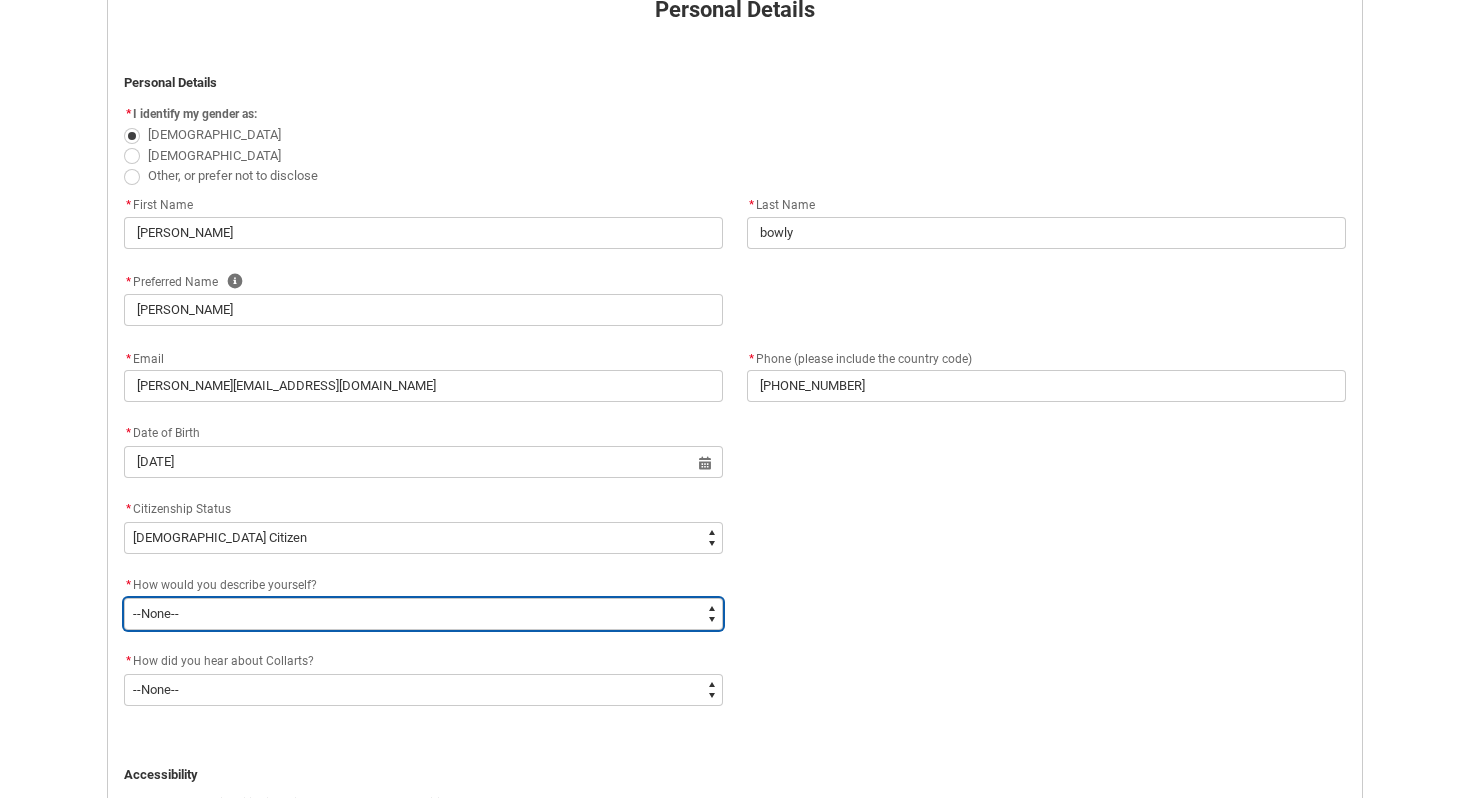 click on "--None-- I'm currently in Year 12 and planning what I'll do after school I've completed Year 12 I took some time off after high school and want to return to study I'm looking to transfer from another college/university I'm looking for a career change I'm already in the industry/have a qualification and am looking to extend my skills" at bounding box center [423, 614] 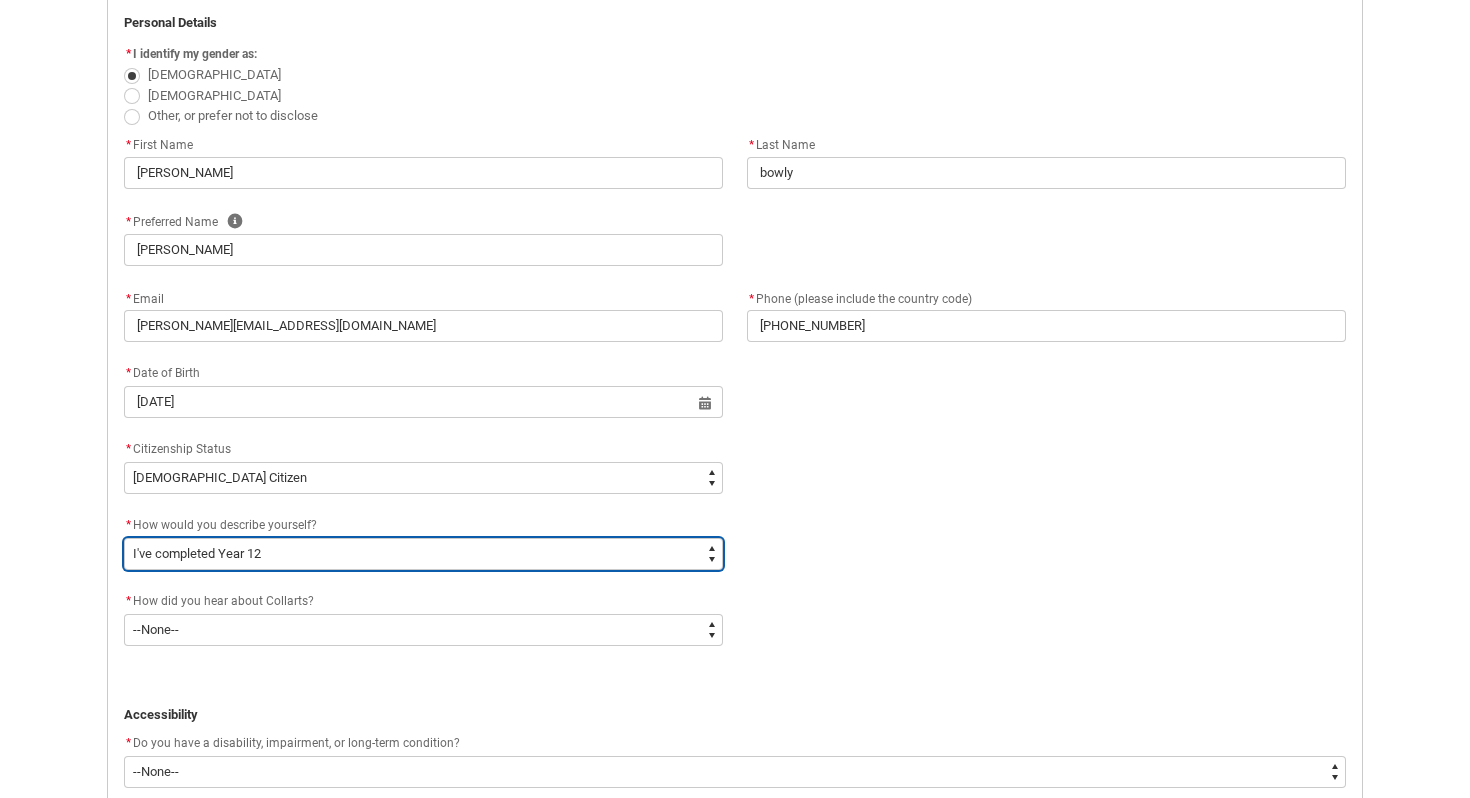 scroll, scrollTop: 526, scrollLeft: 0, axis: vertical 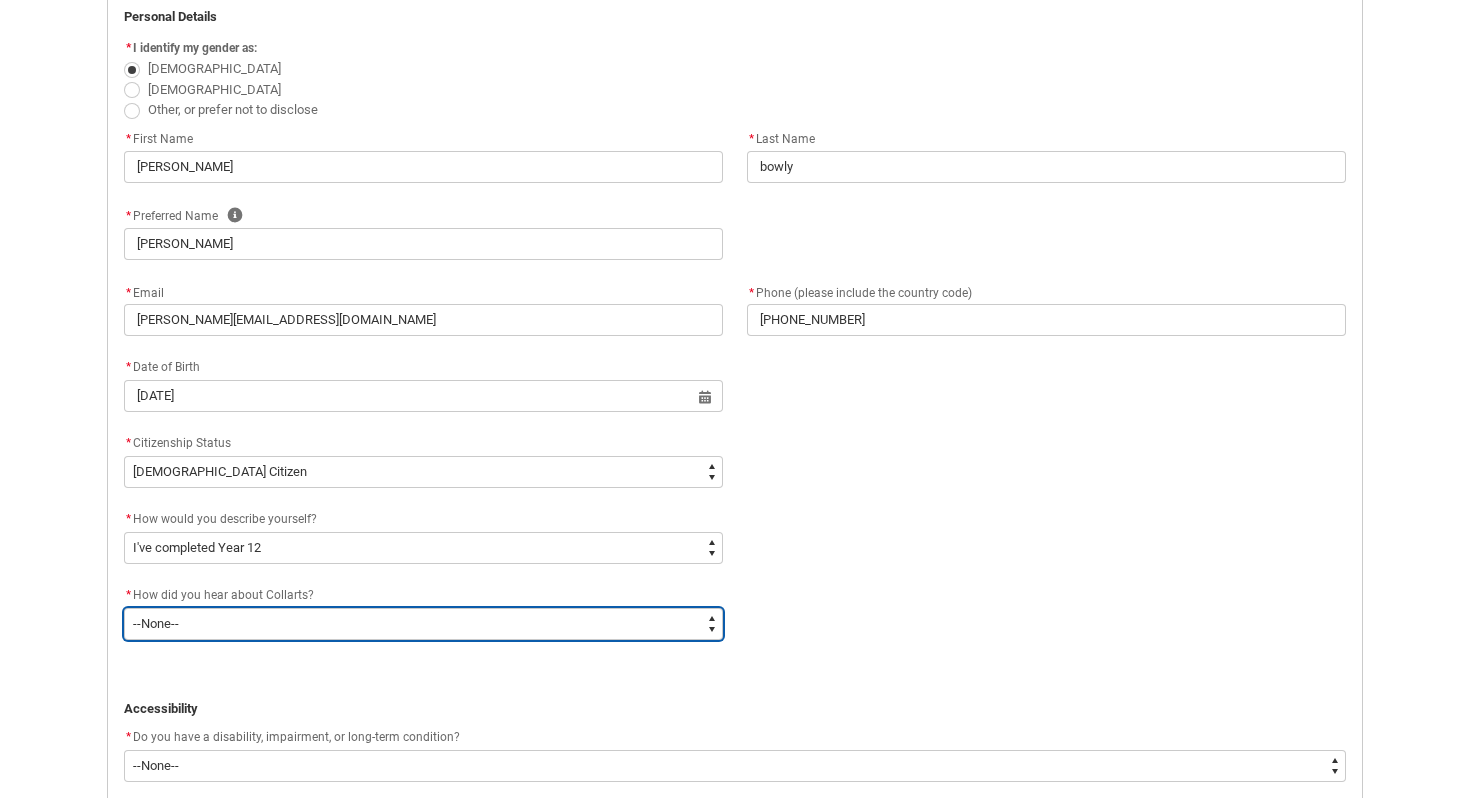 click on "--None-- Advertising - Facebook Advertising - Google Advertising - Instagram Advertising - YouTube Advertising - Other Career Advisor Career Expo Collarts Newsletter/Email Collarts Website Festivals/Events Freeza/Amplified In the Media Online Search (Google) Radio Signage Socials (Facebook, Instagram, TikTok, LinkedIn etc) Spotify VET course at school VTAC Word of mouth Workshops at Collarts Workshops at school Other" at bounding box center [423, 624] 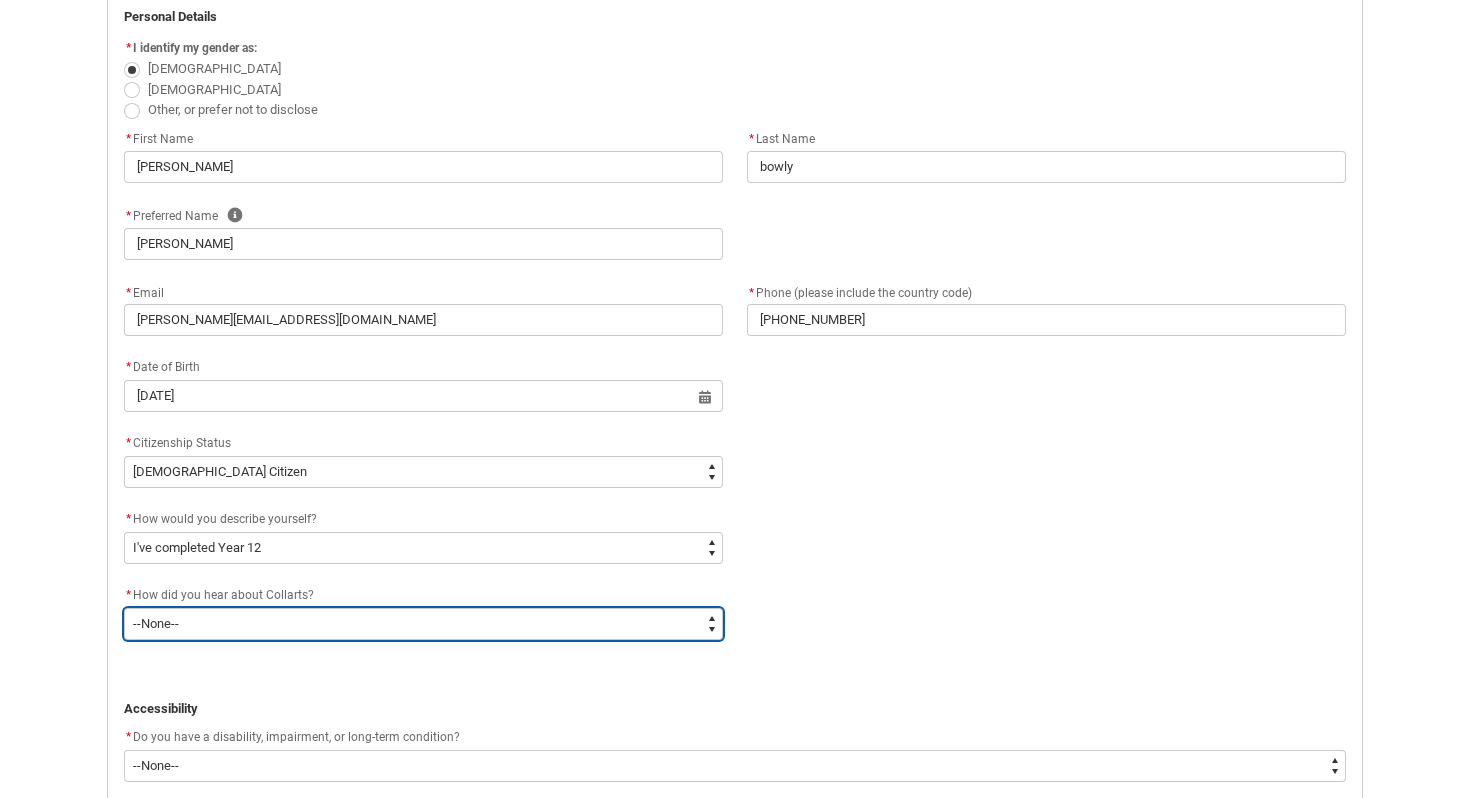 type on "Heard_About_Collarts_Picklist.Advertising - Google" 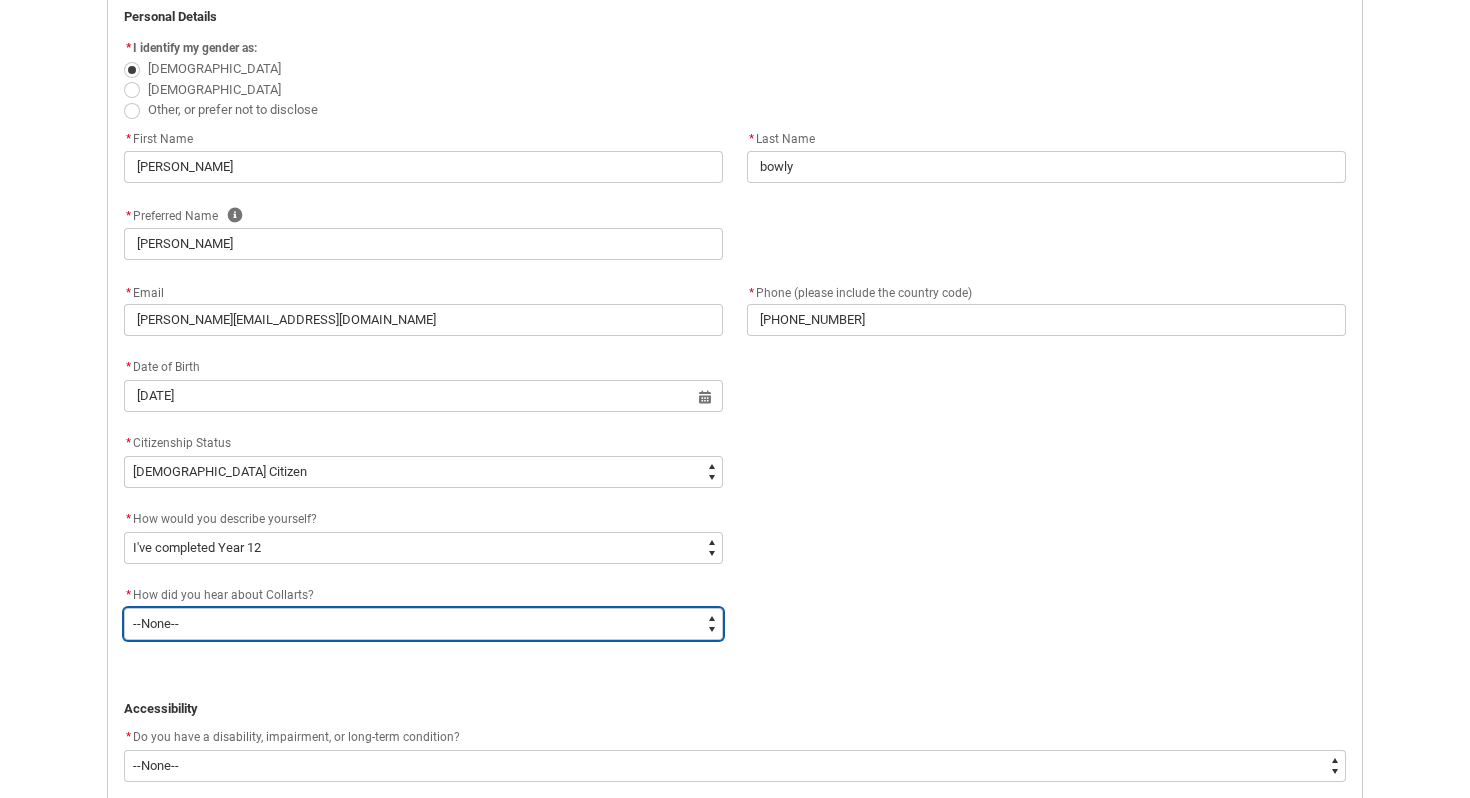 select on "Heard_About_Collarts_Picklist.Advertising - Google" 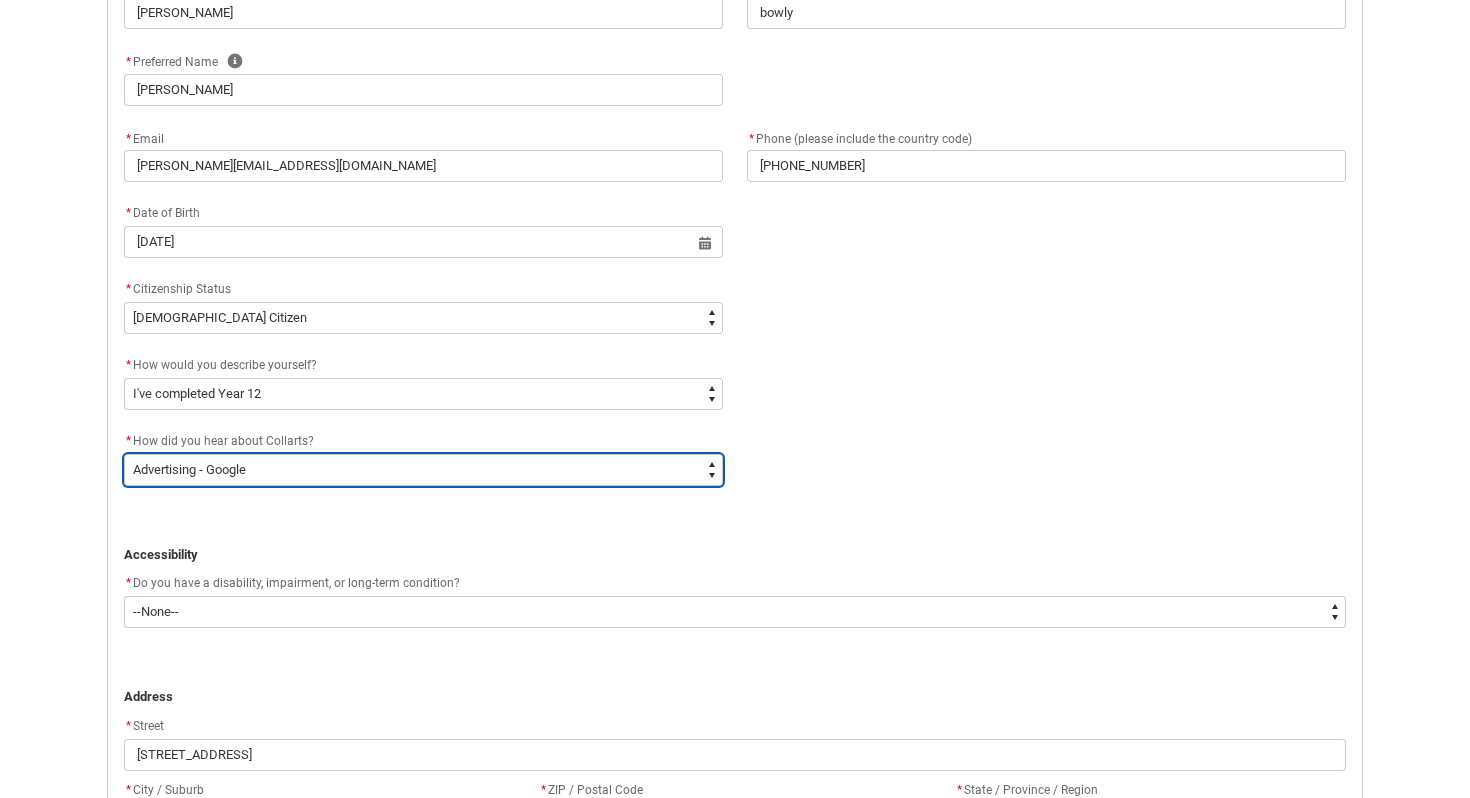 scroll, scrollTop: 746, scrollLeft: 0, axis: vertical 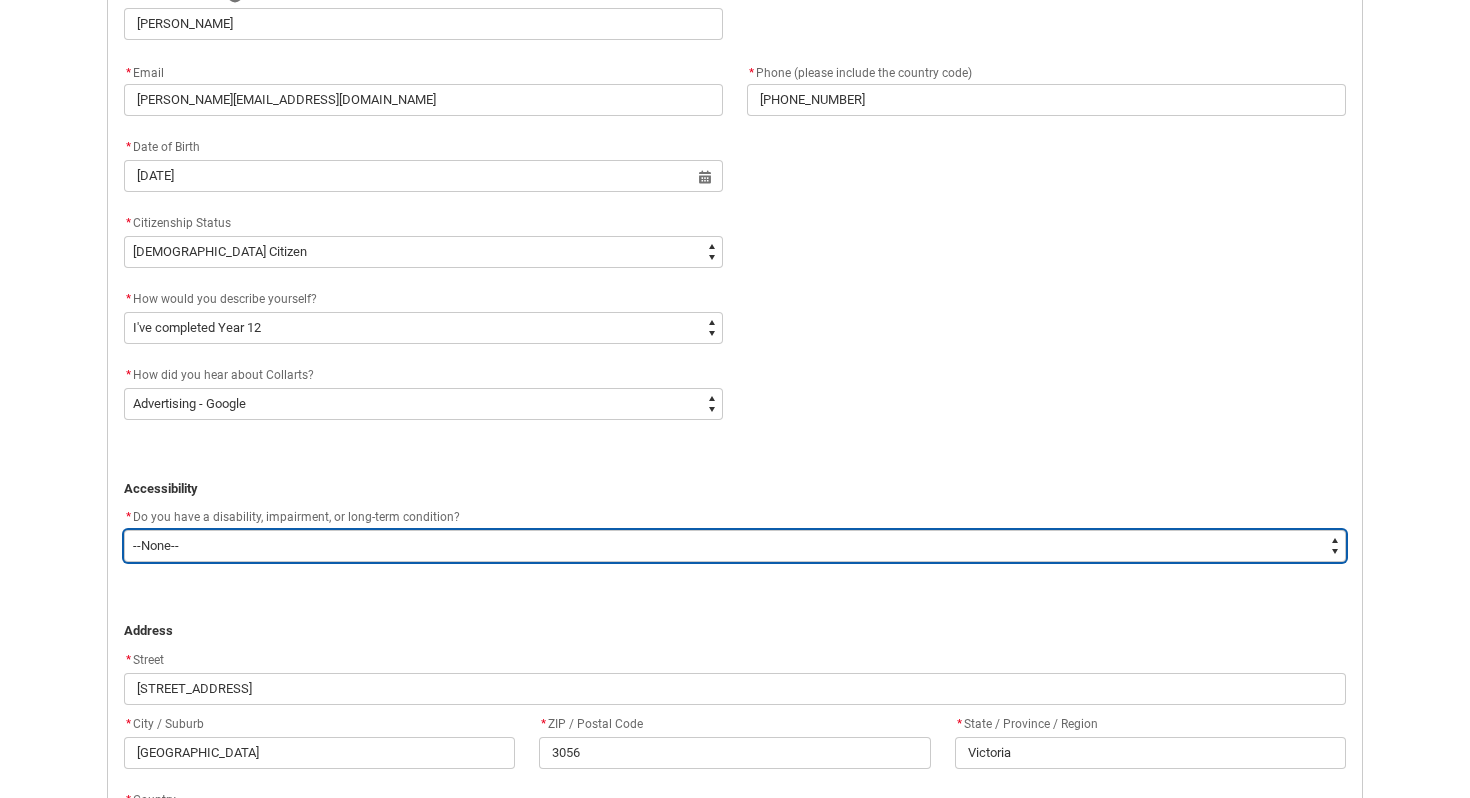 click on "--None-- Yes No" at bounding box center (735, 546) 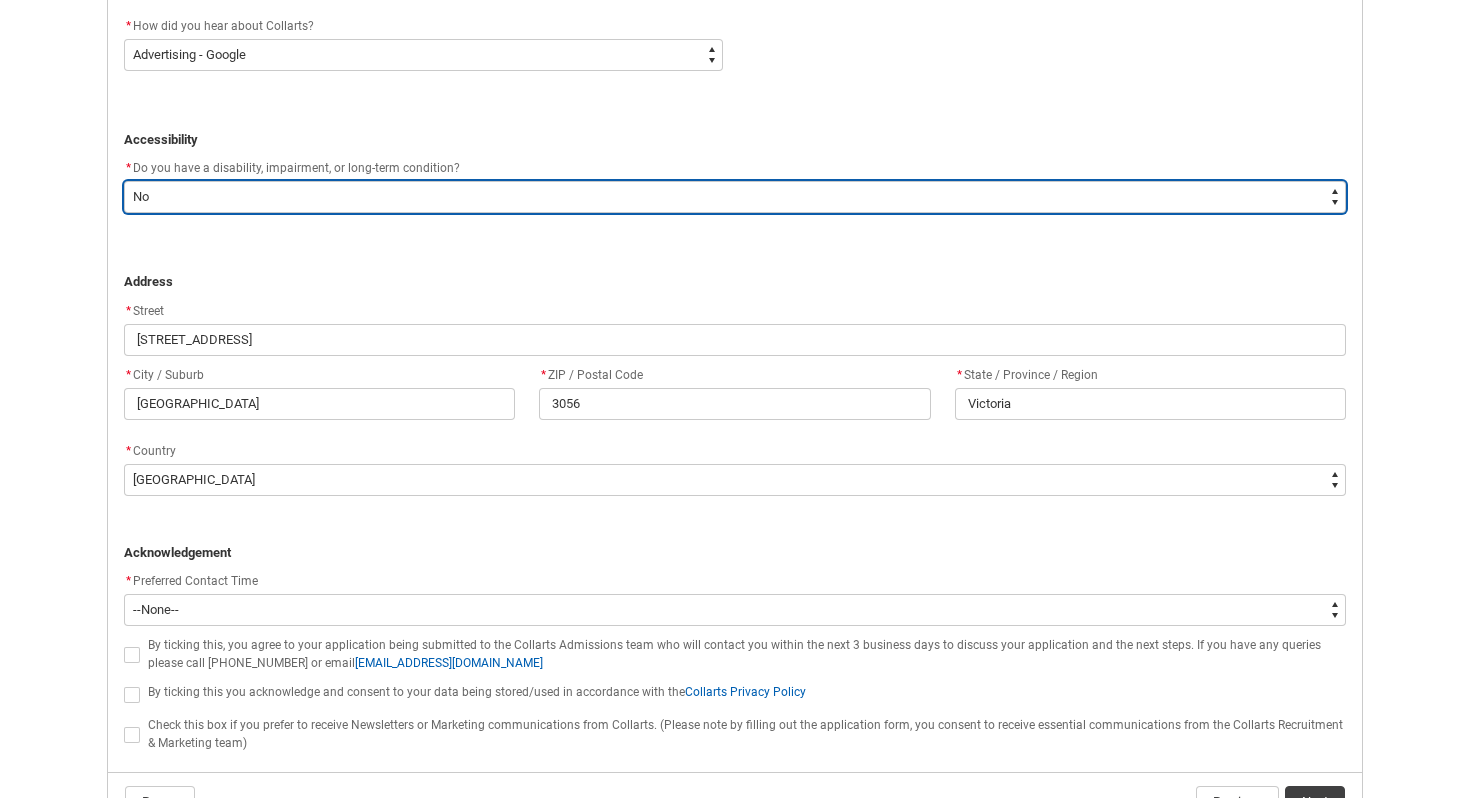 scroll, scrollTop: 1109, scrollLeft: 0, axis: vertical 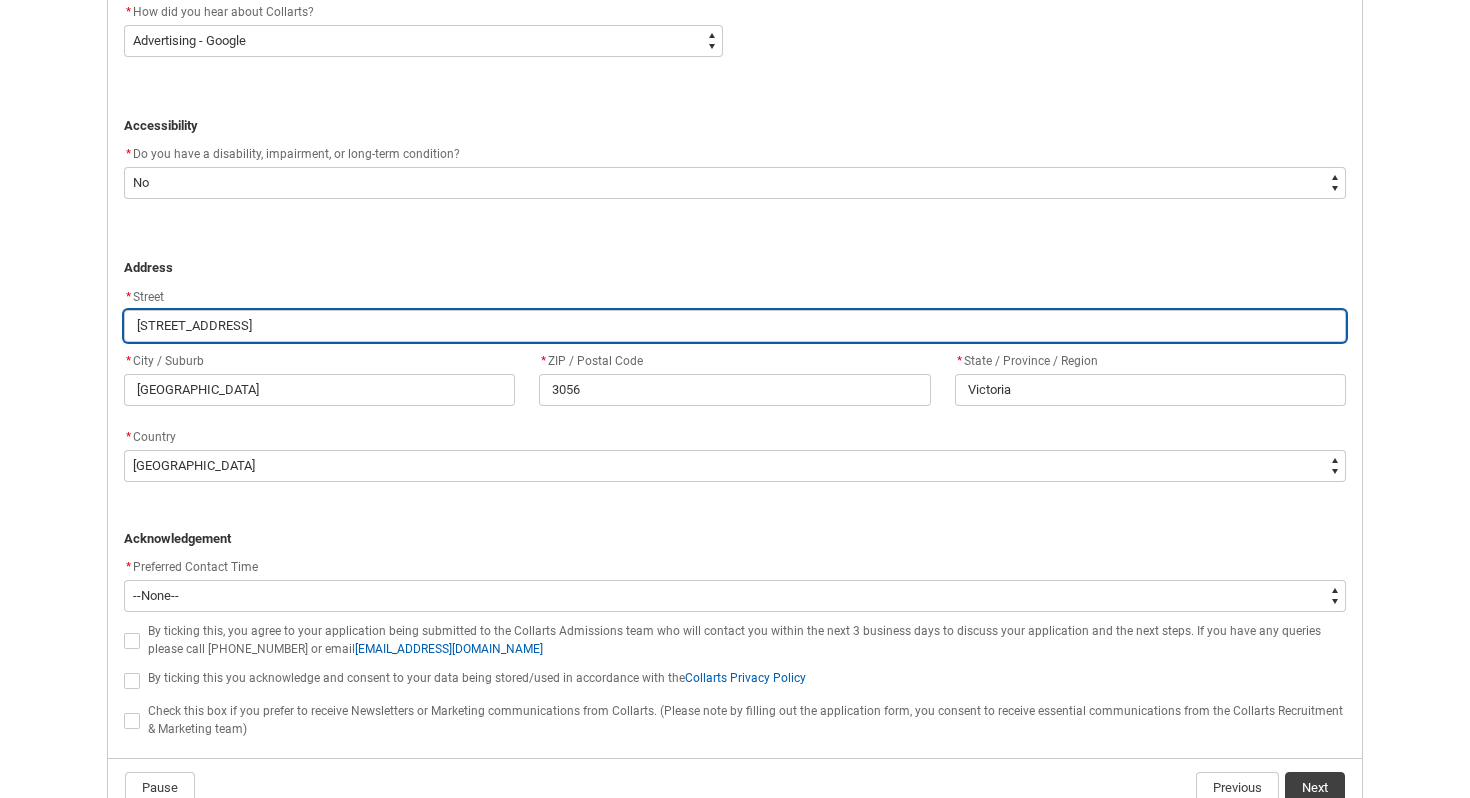click on "[STREET_ADDRESS]" at bounding box center [735, 326] 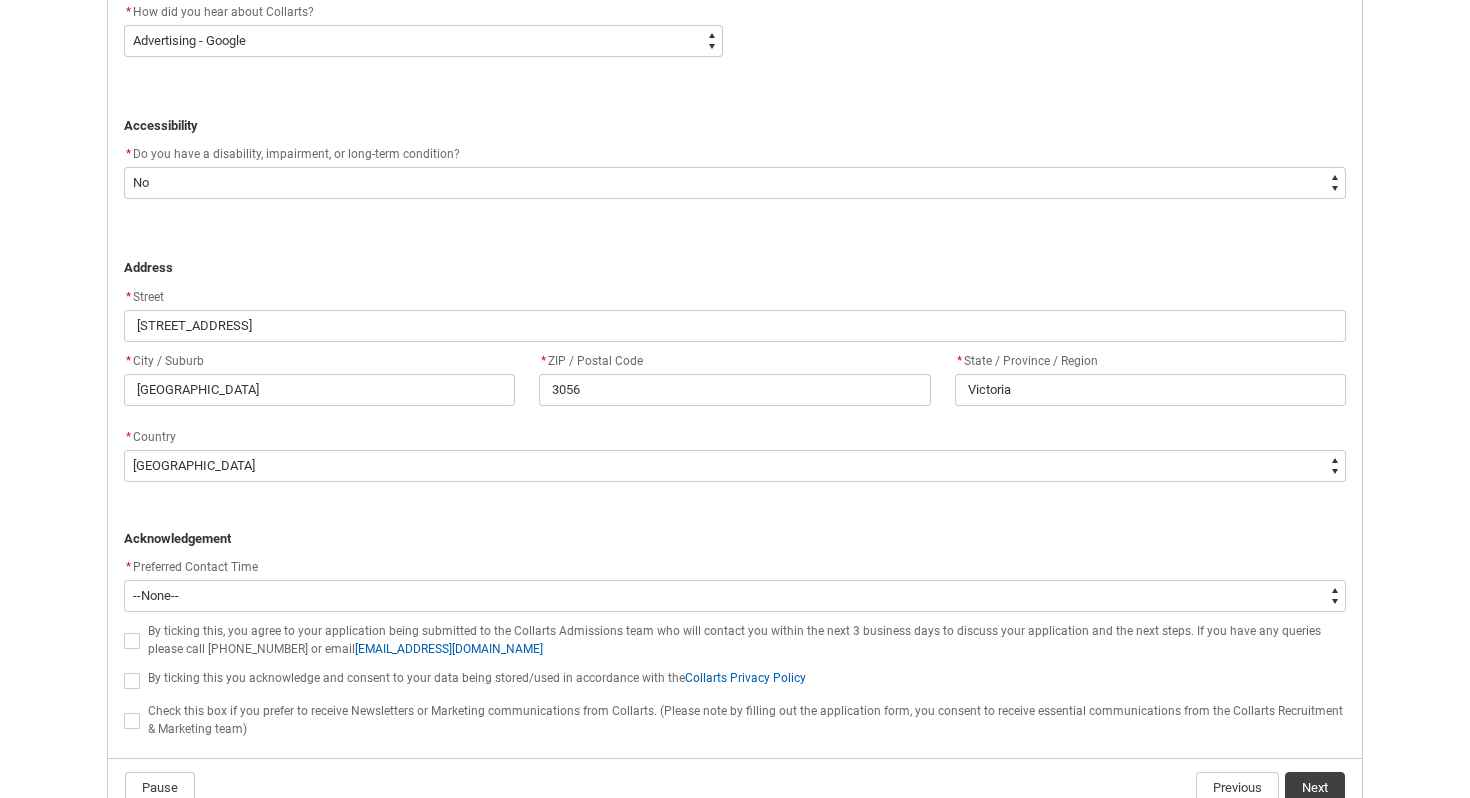 click 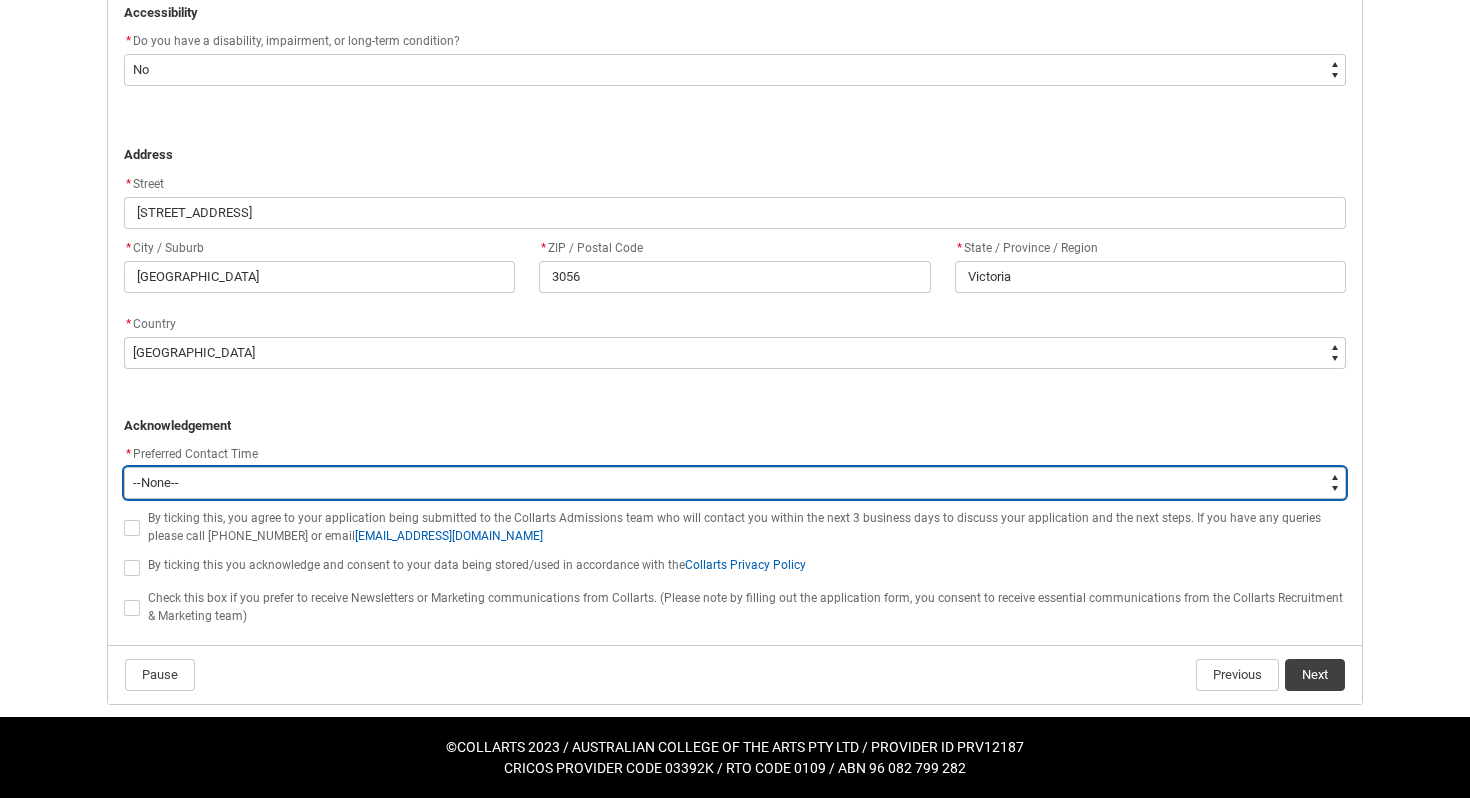 click on "--None-- Morning (9:00AM-12:00PM) Afternoon (12:00PM-5:00PM)" at bounding box center [735, 483] 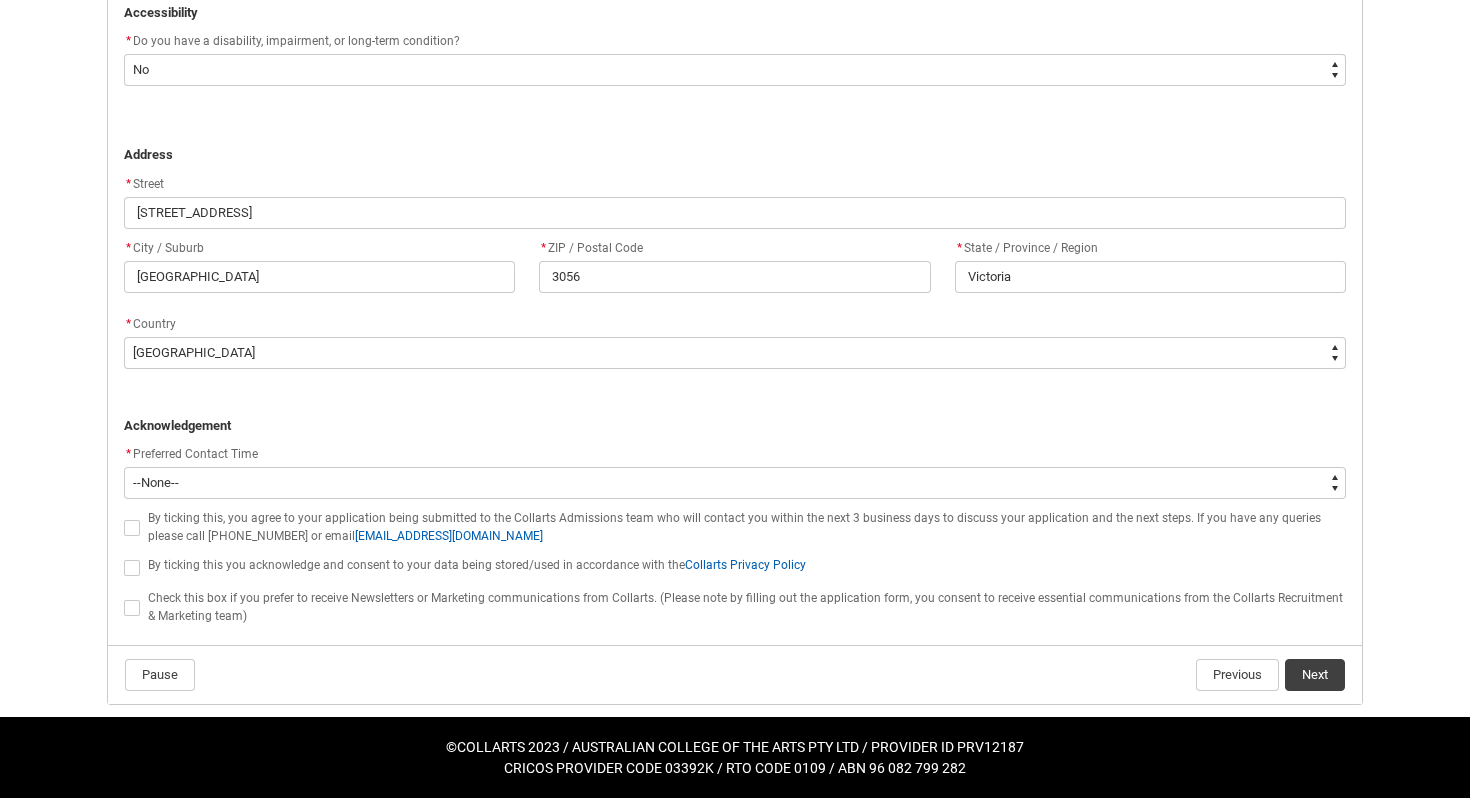 click 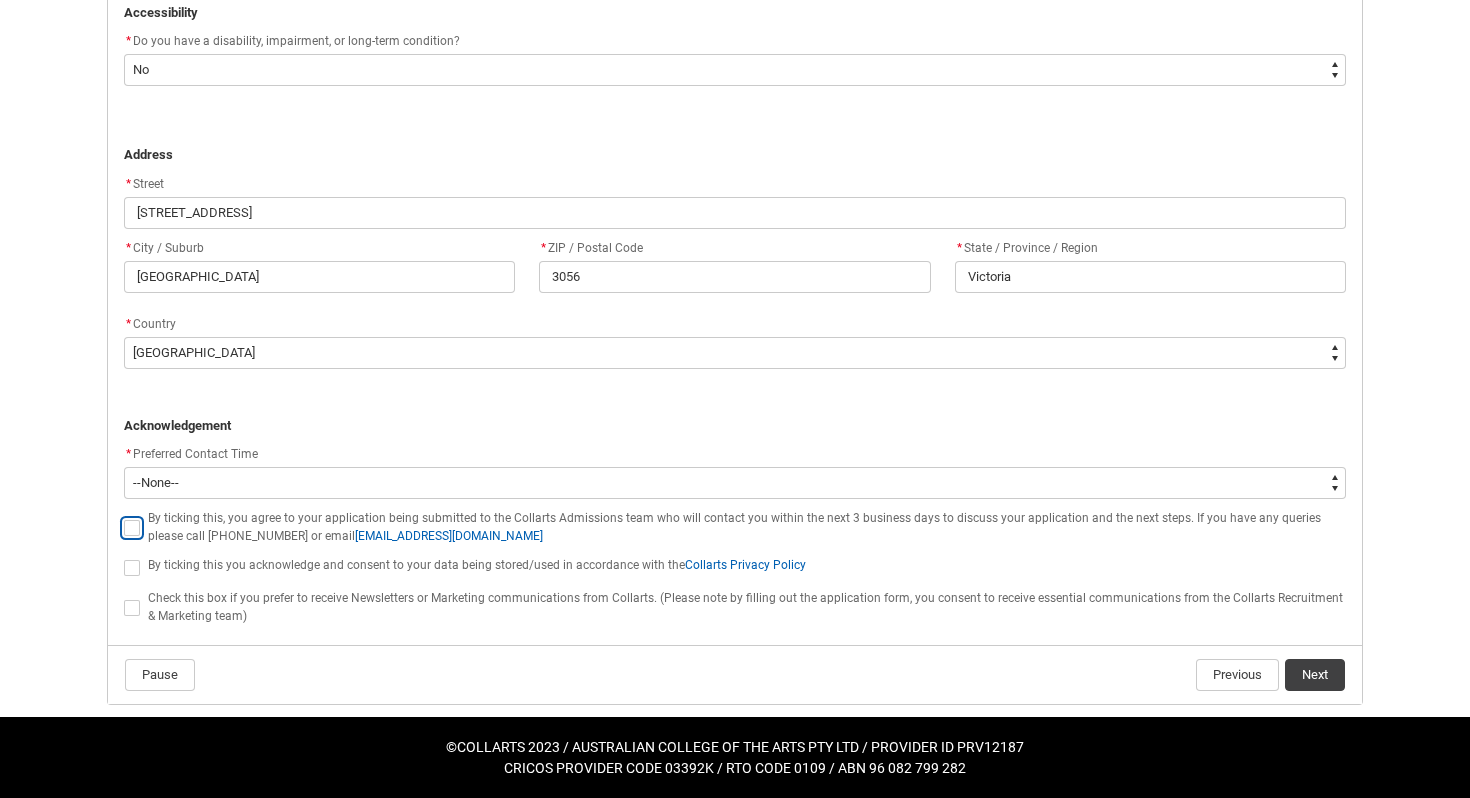 click at bounding box center [123, 517] 